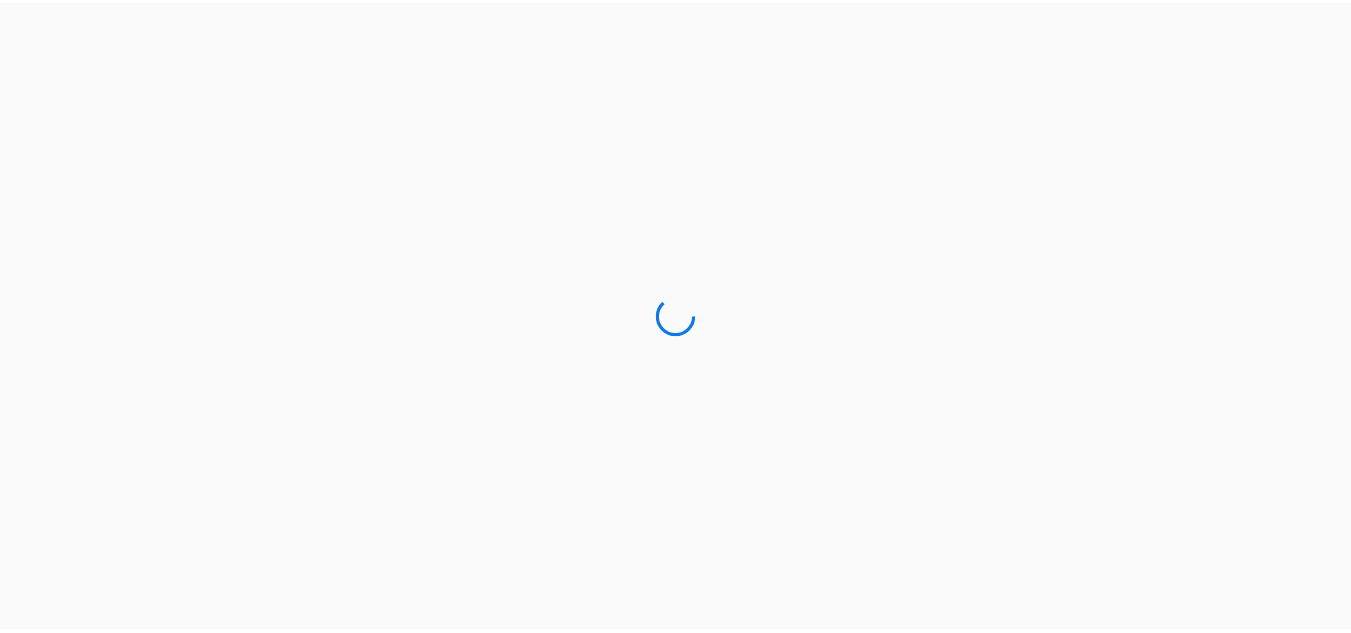 scroll, scrollTop: 0, scrollLeft: 0, axis: both 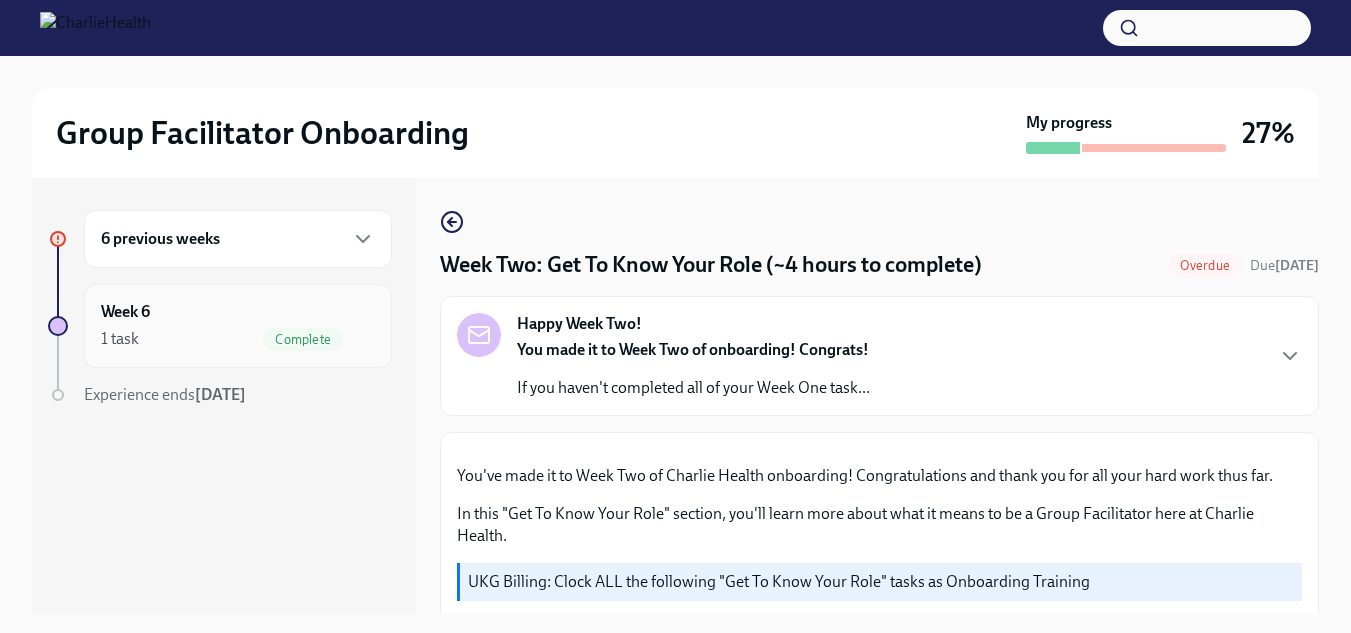 click on "Week 6 1 task Complete" at bounding box center [238, 326] 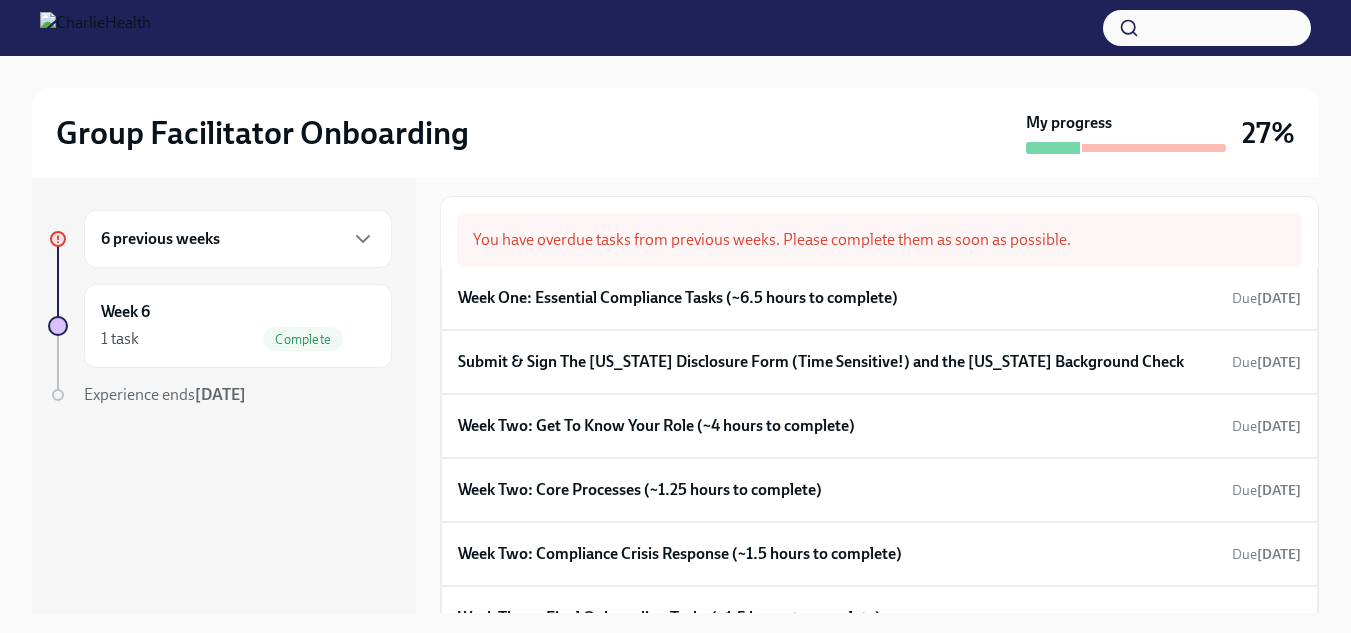 scroll, scrollTop: 0, scrollLeft: 0, axis: both 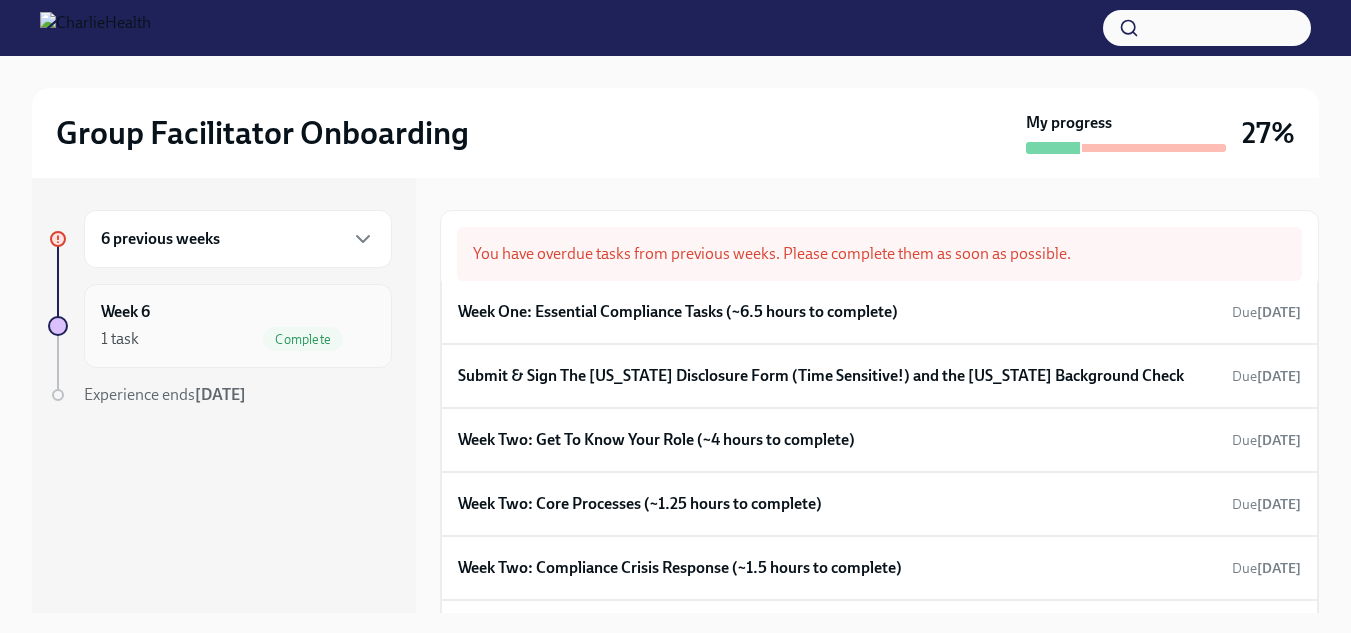 click on "Week 6 1 task Complete" at bounding box center [238, 326] 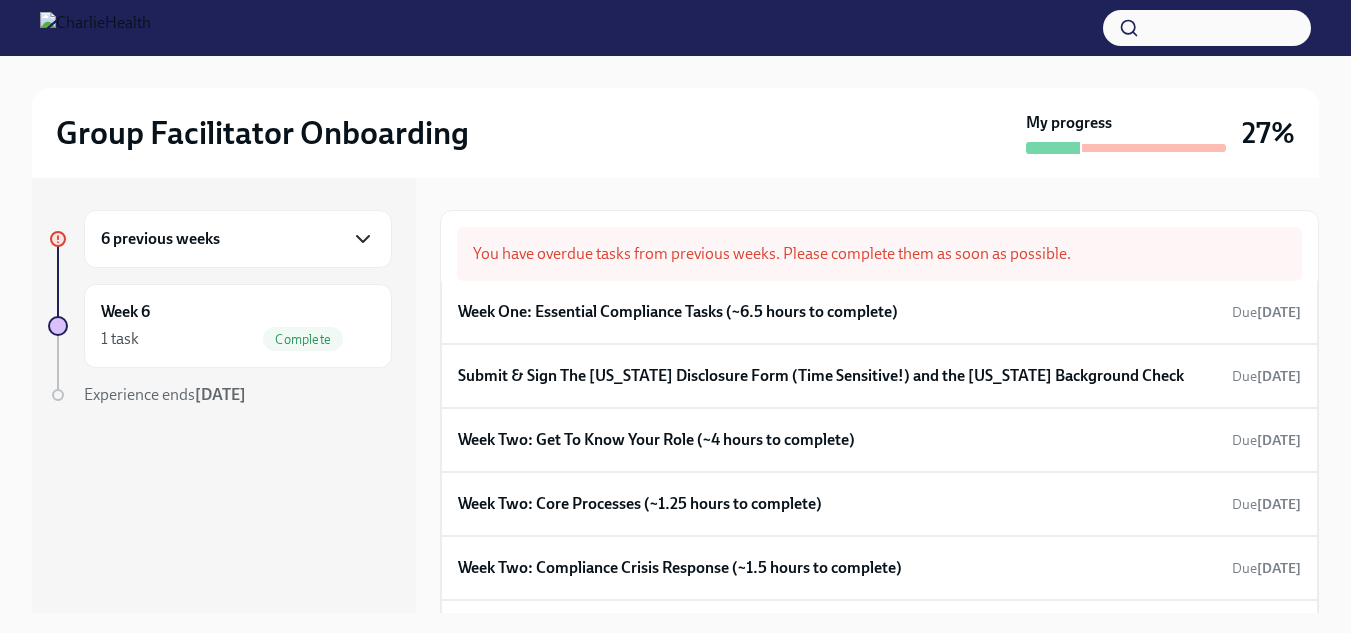 click 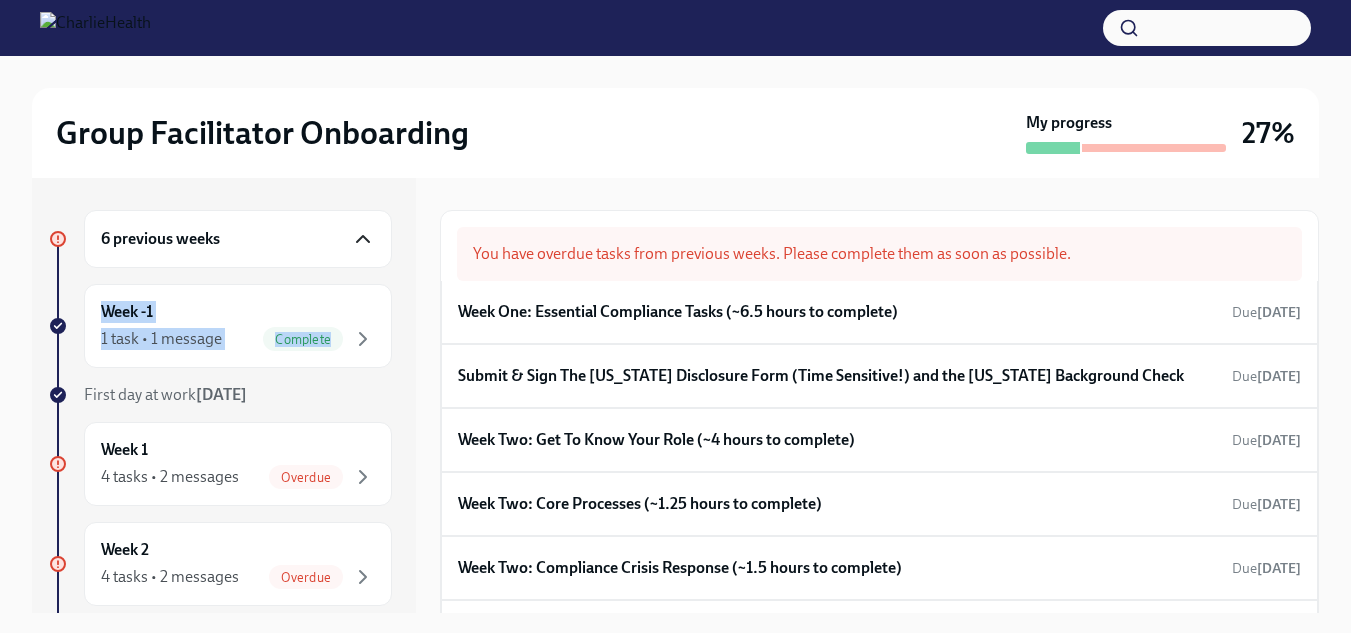 drag, startPoint x: 421, startPoint y: 261, endPoint x: 411, endPoint y: 339, distance: 78.63841 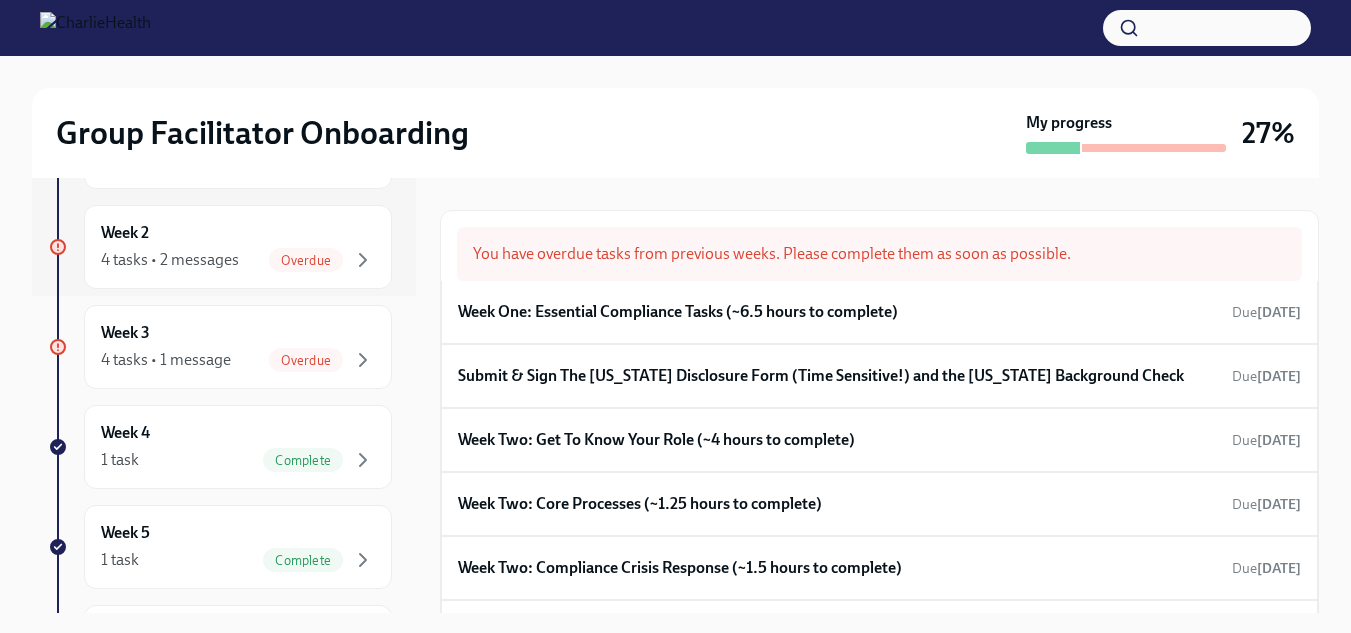 scroll, scrollTop: 260, scrollLeft: 0, axis: vertical 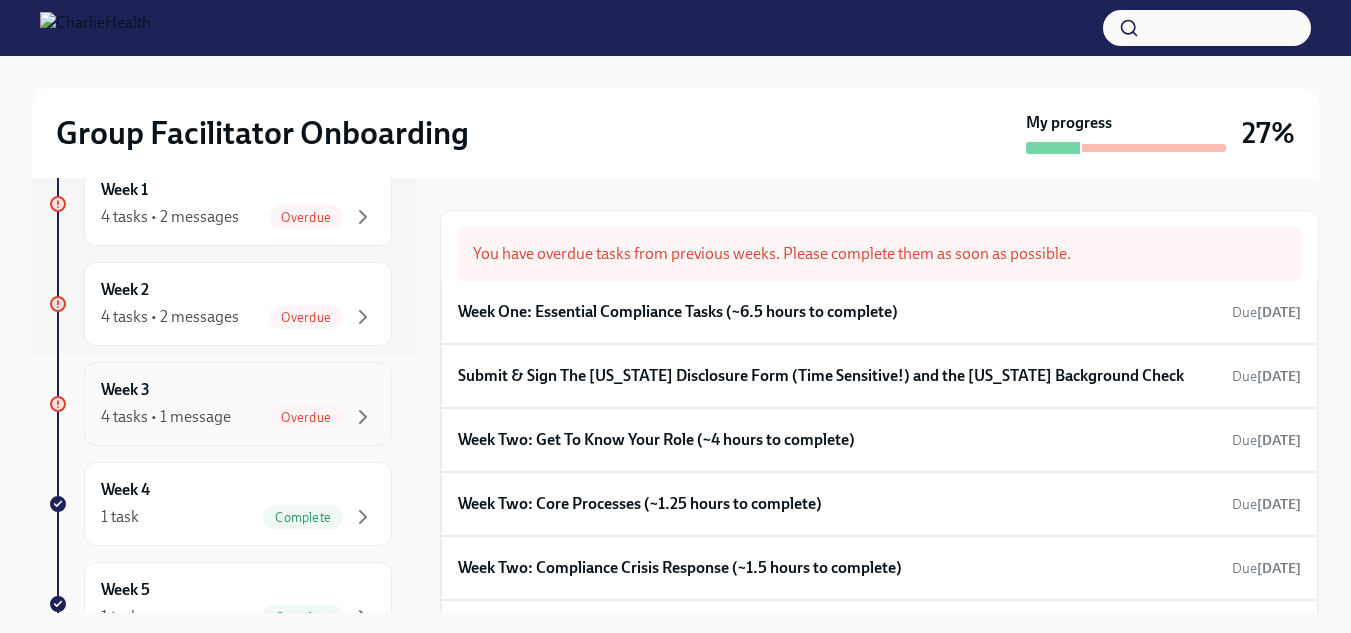 click on "Week 3" at bounding box center [125, 390] 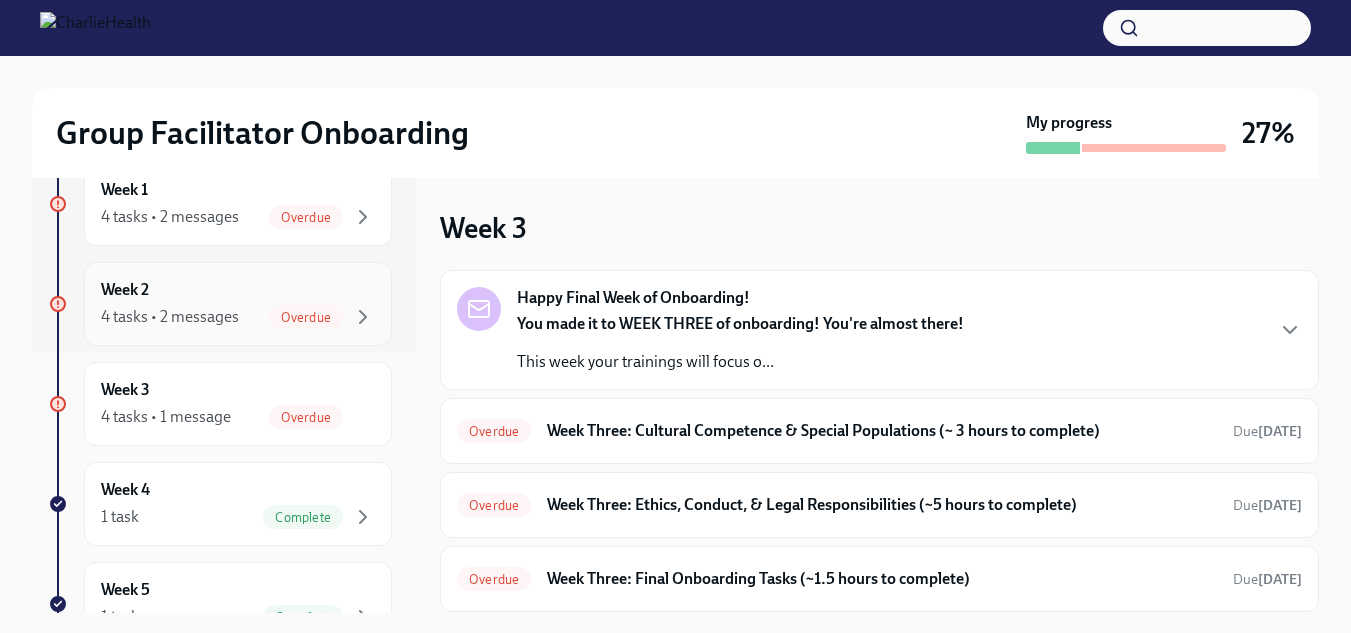 click on "4 tasks • 2 messages" at bounding box center (170, 317) 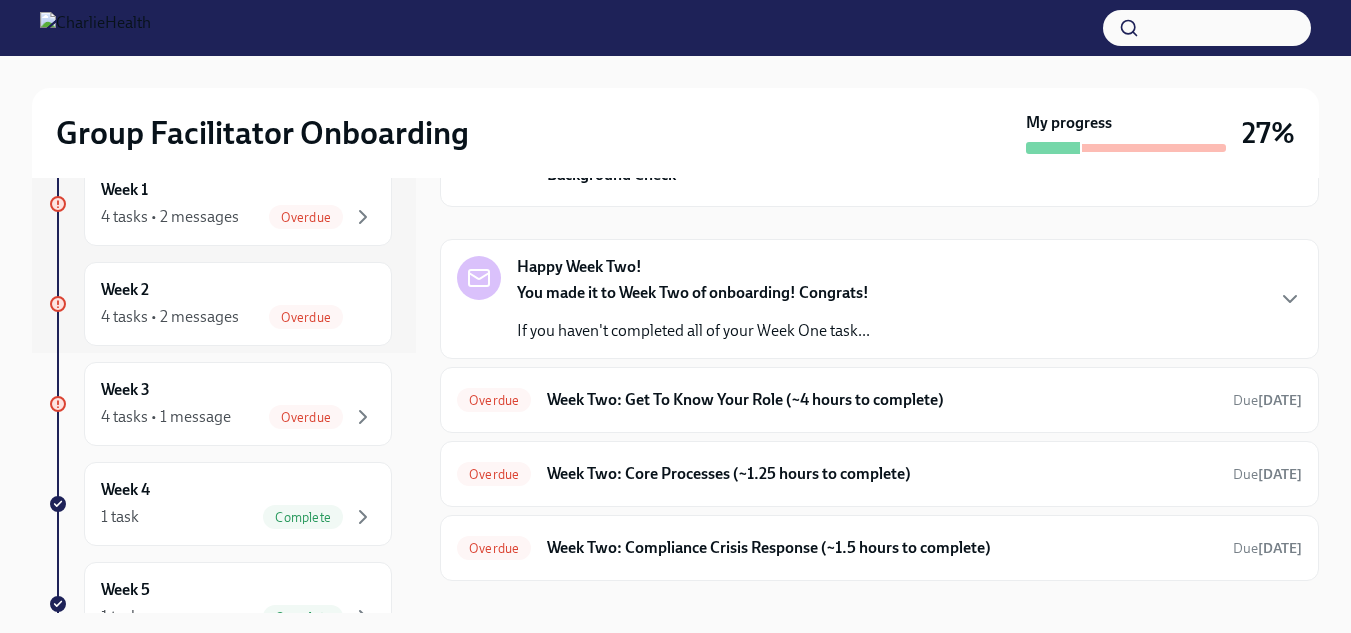 scroll, scrollTop: 0, scrollLeft: 0, axis: both 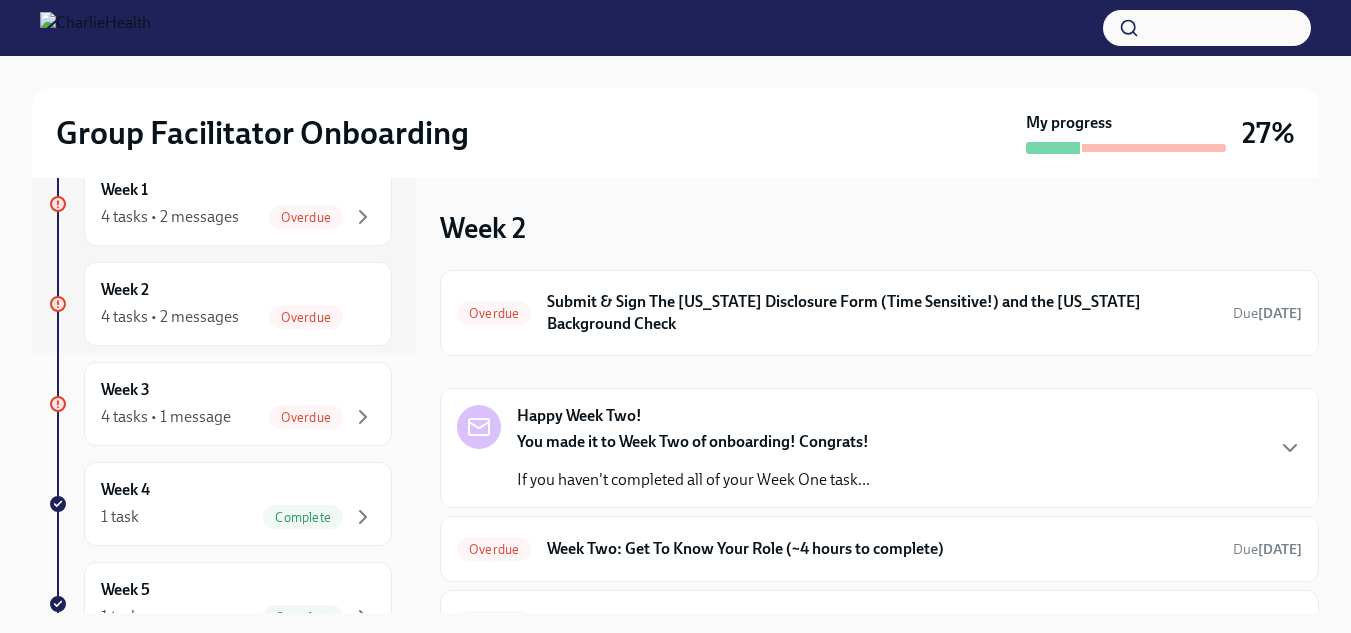 click 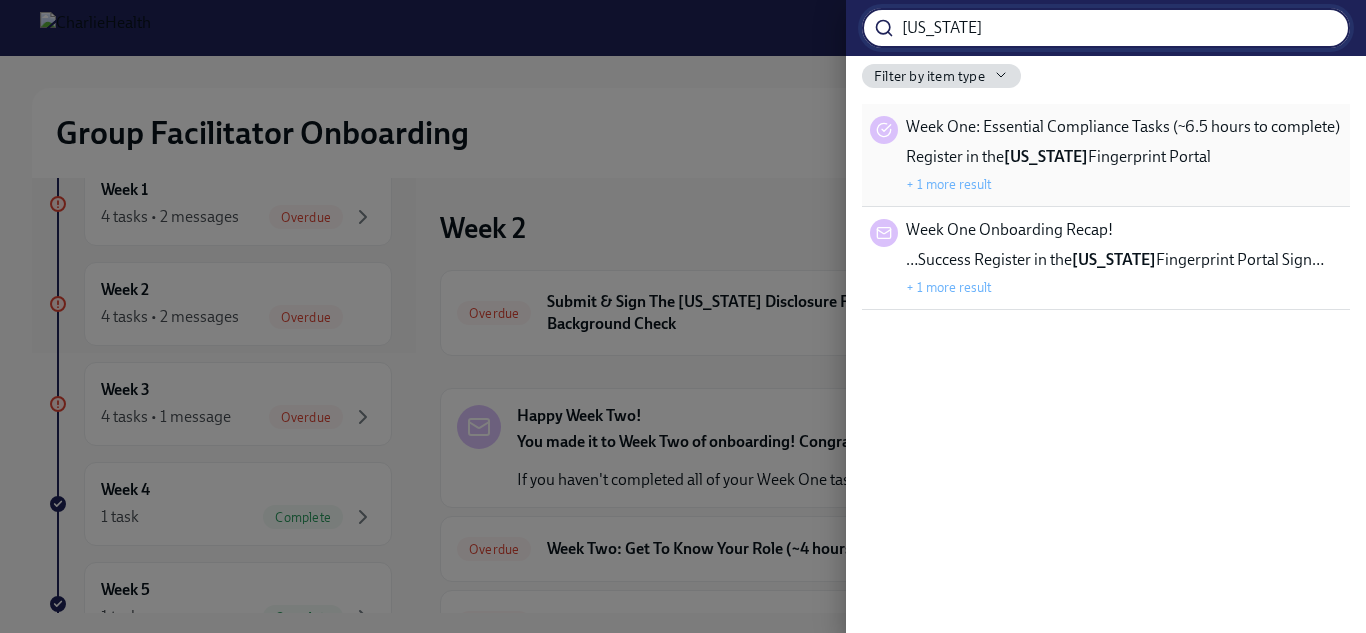 type on "[US_STATE]" 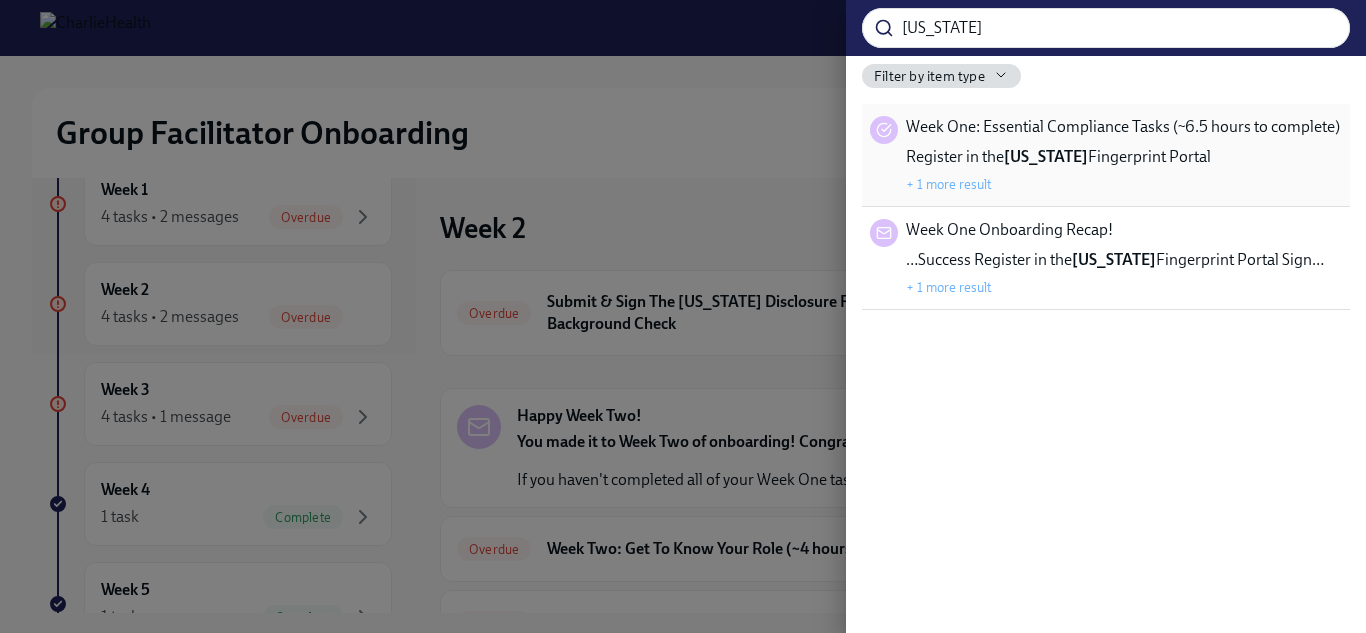 click on "Week One: Essential Compliance Tasks (~6.5 hours to complete) Register in the  [US_STATE]  Fingerprint Portal + 1 more result" at bounding box center [1123, 155] 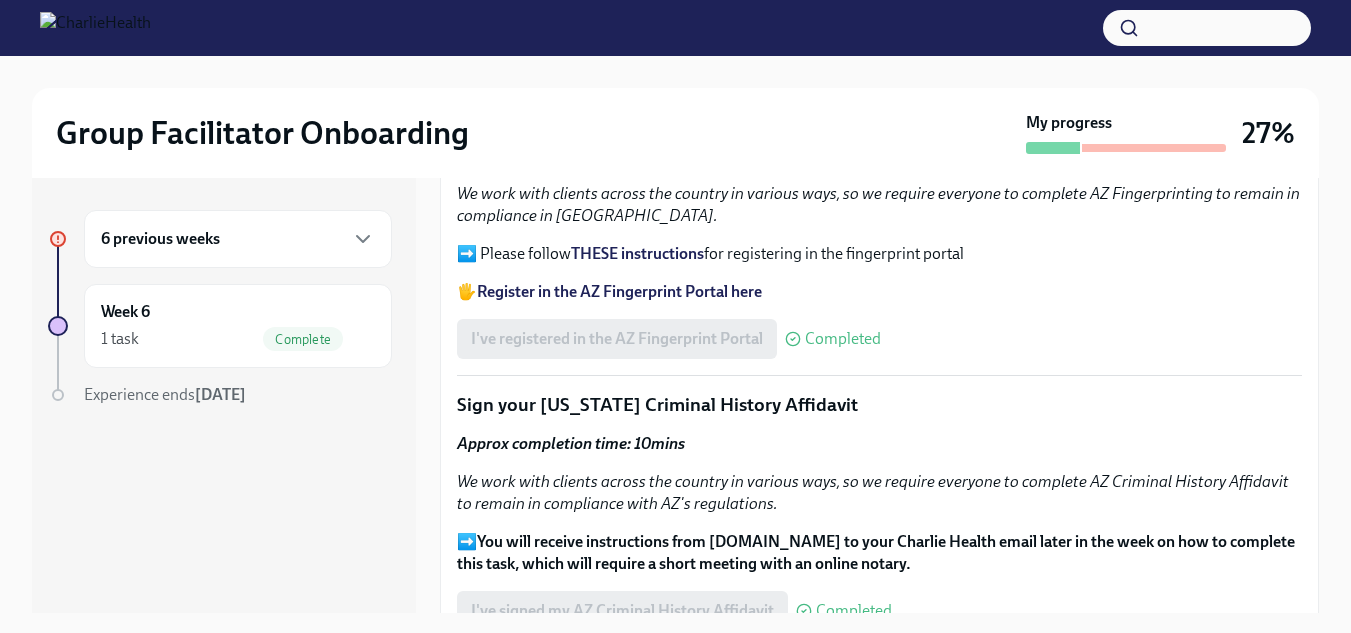 scroll, scrollTop: 2157, scrollLeft: 0, axis: vertical 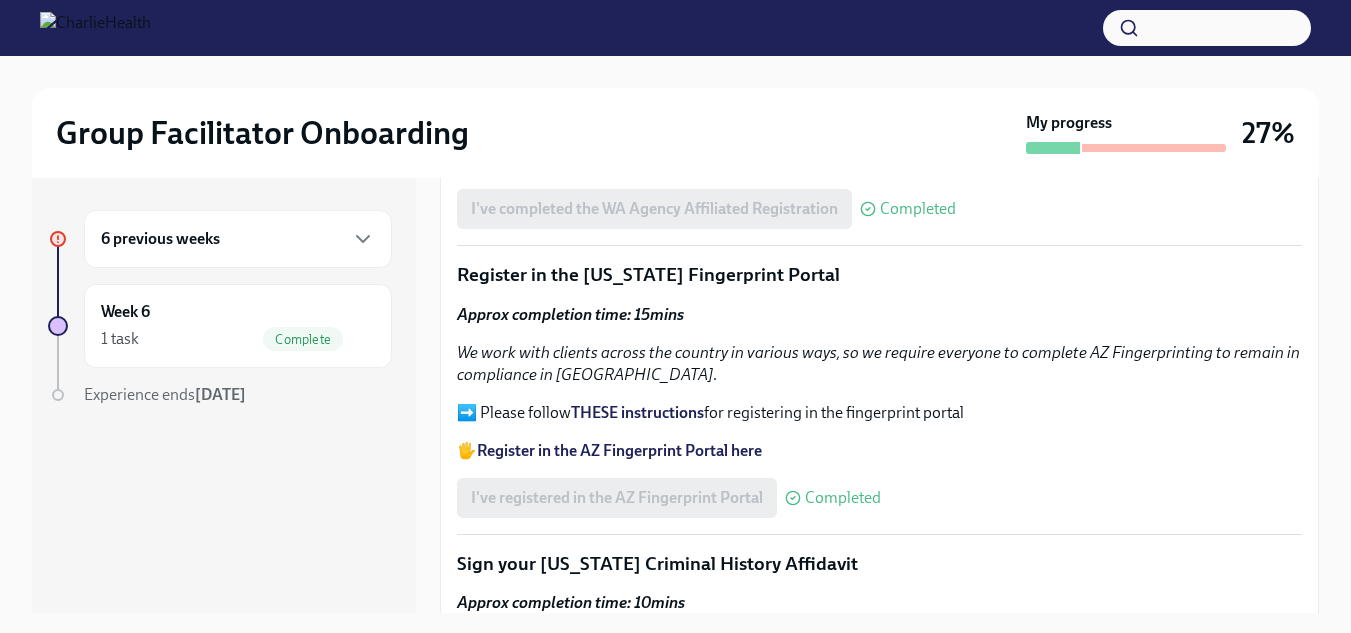 click on "➡️ Please follow  THESE instructions  for registering in the fingerprint portal" at bounding box center [879, 413] 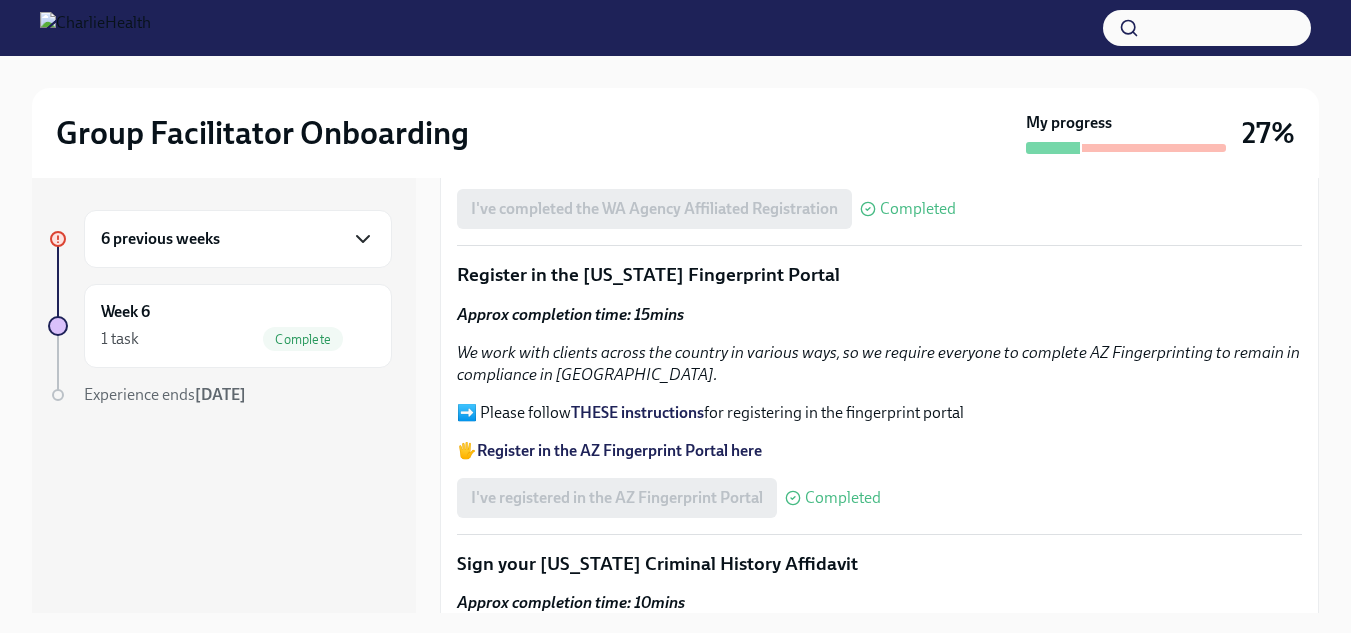 click 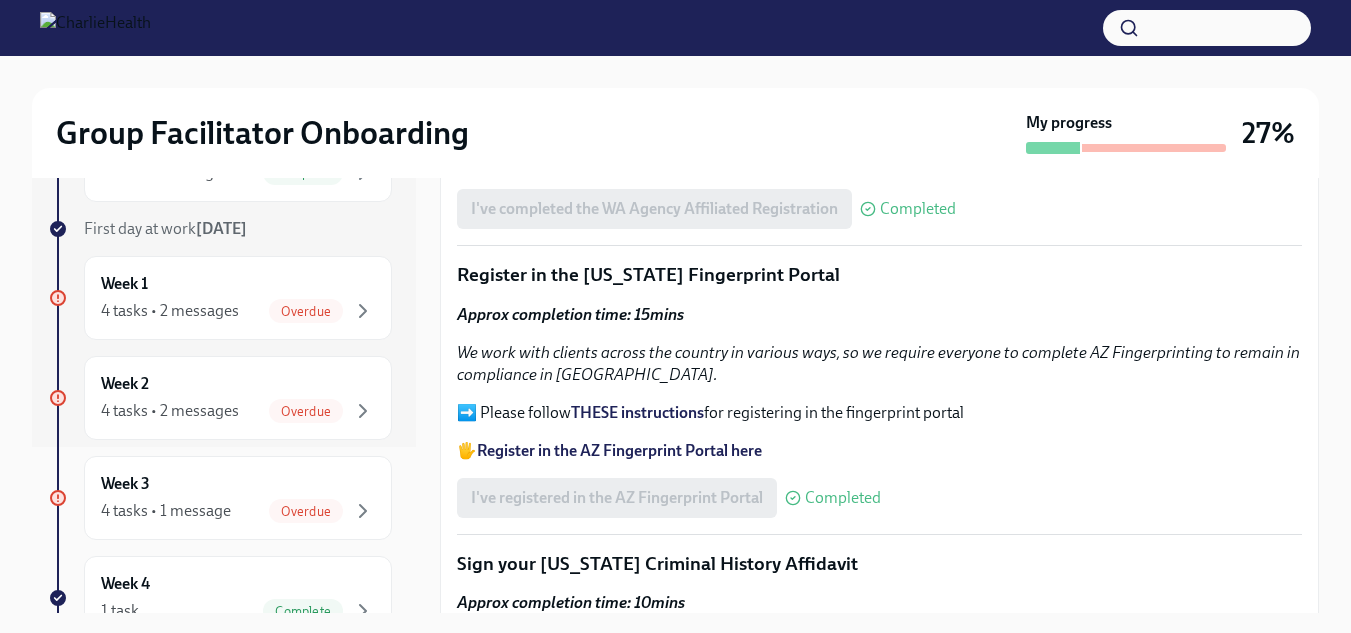 scroll, scrollTop: 161, scrollLeft: 0, axis: vertical 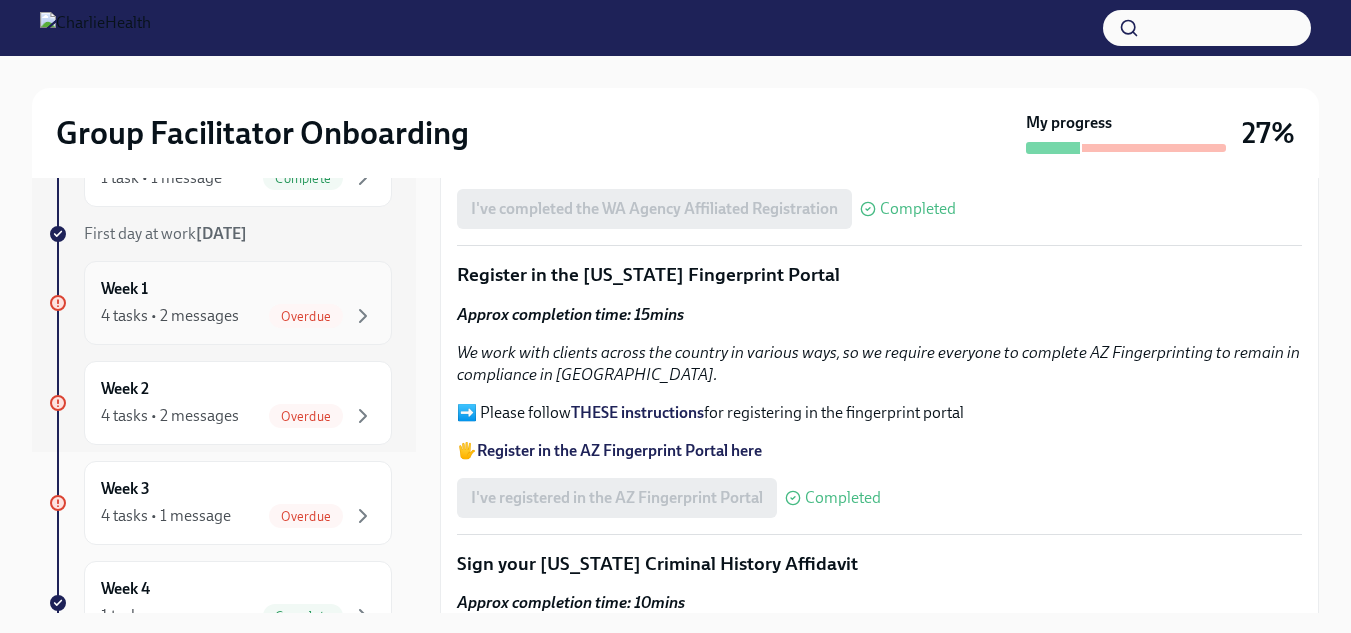 click on "Week 1 4 tasks • 2 messages Overdue" at bounding box center (238, 303) 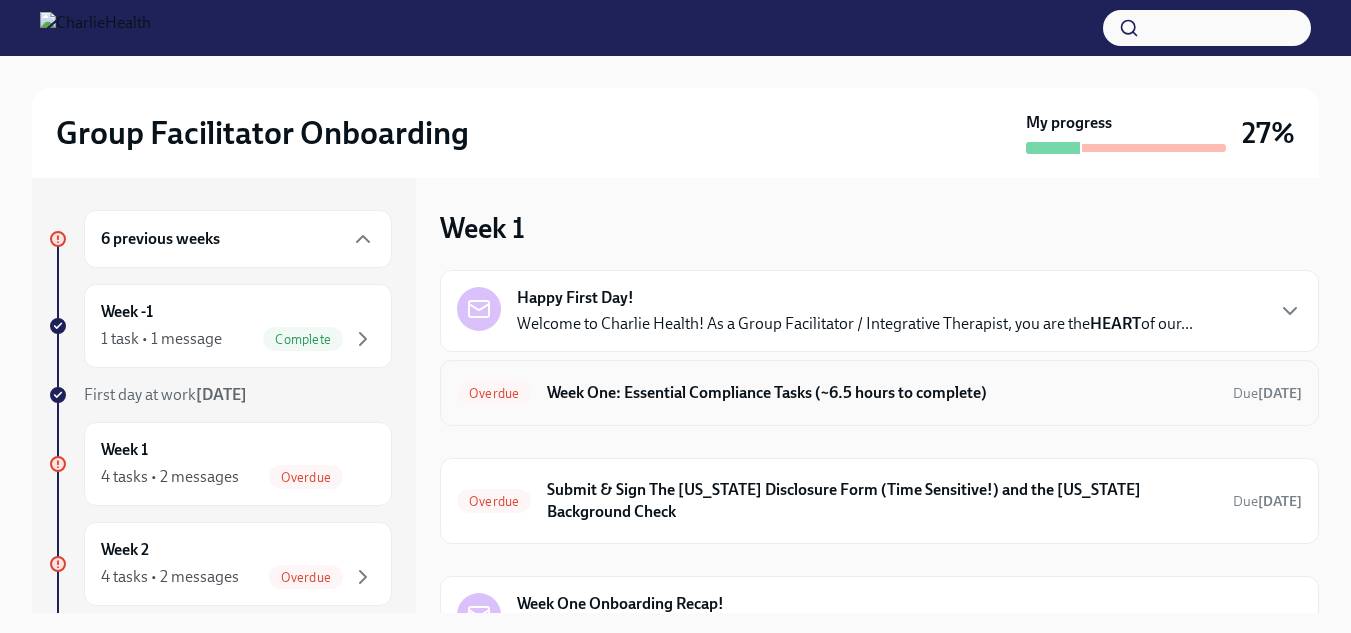 click on "Week One: Essential Compliance Tasks (~6.5 hours to complete)" at bounding box center (882, 393) 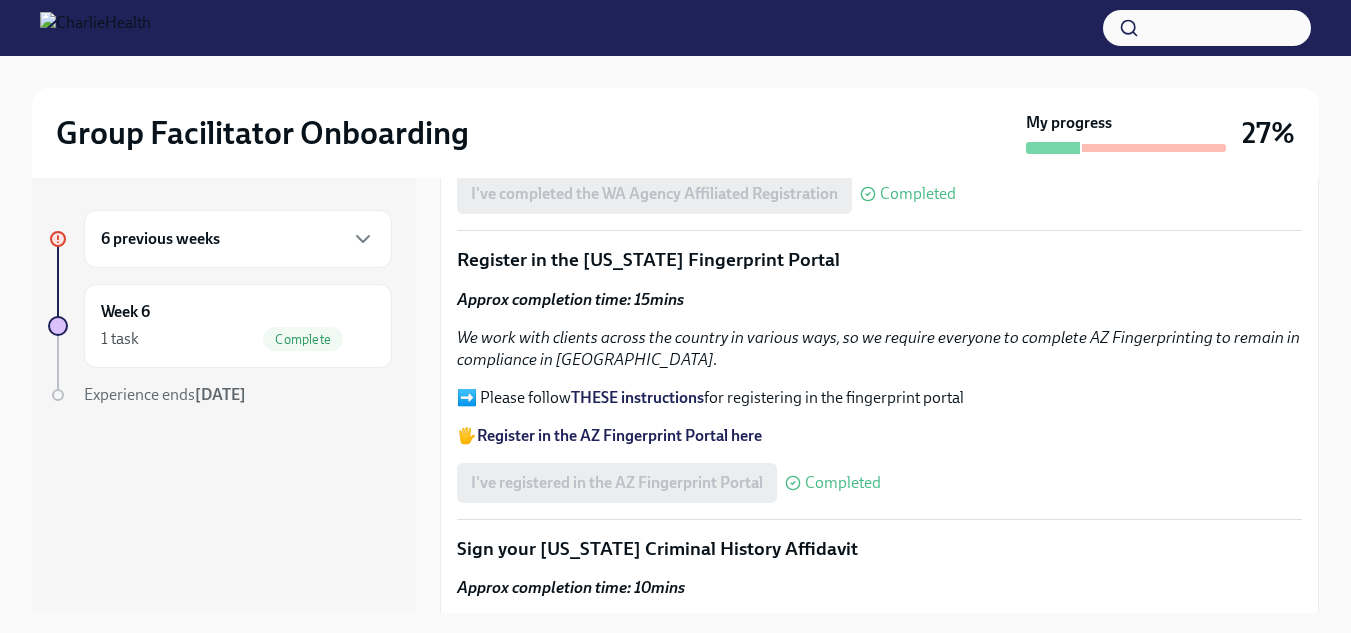 scroll, scrollTop: 2067, scrollLeft: 0, axis: vertical 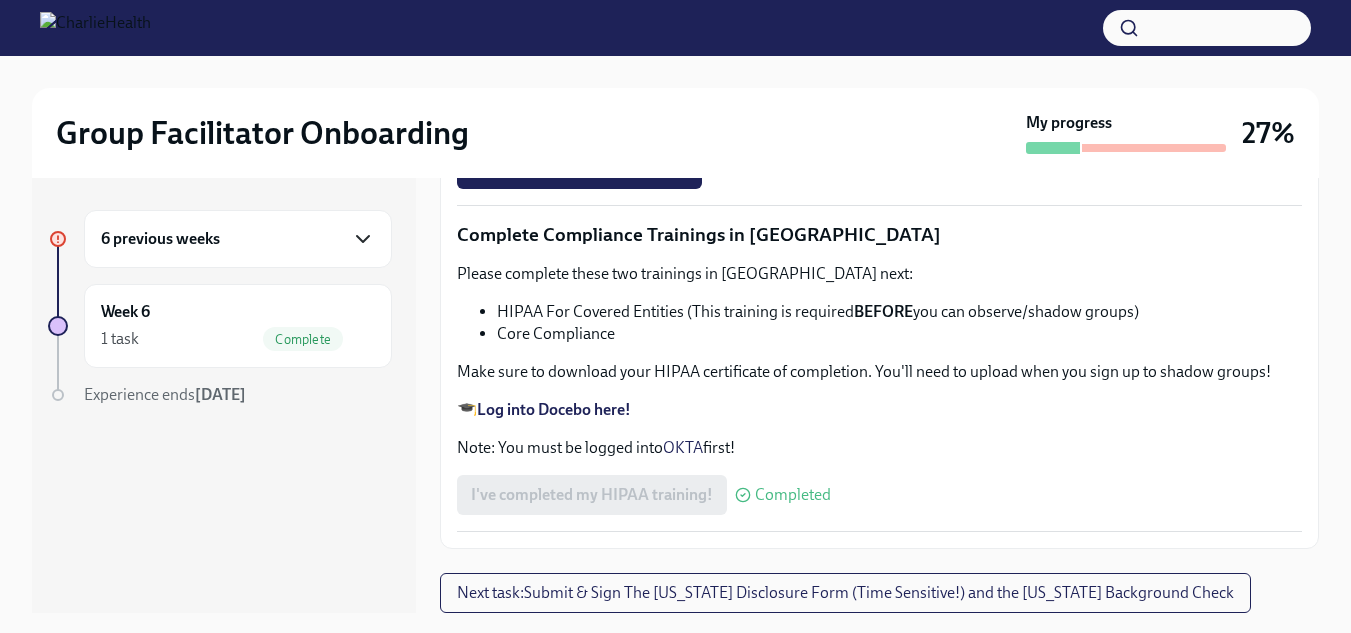 click 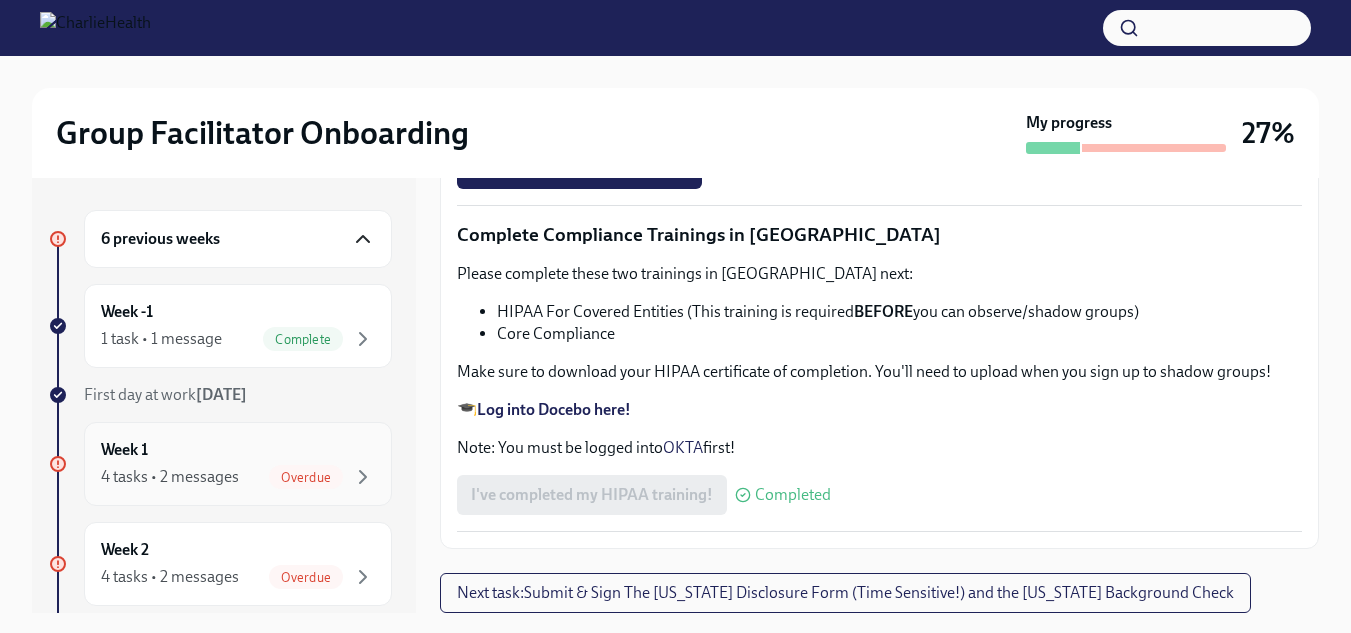 click on "4 tasks • 2 messages" at bounding box center [170, 477] 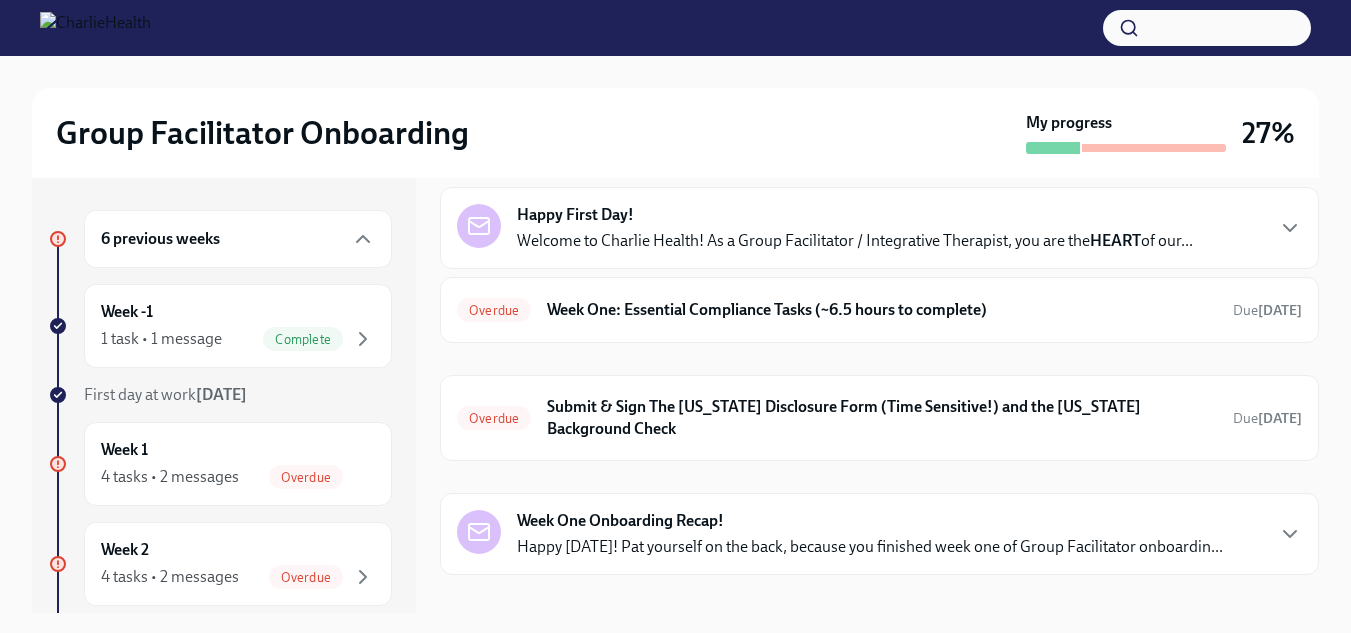 scroll, scrollTop: 107, scrollLeft: 0, axis: vertical 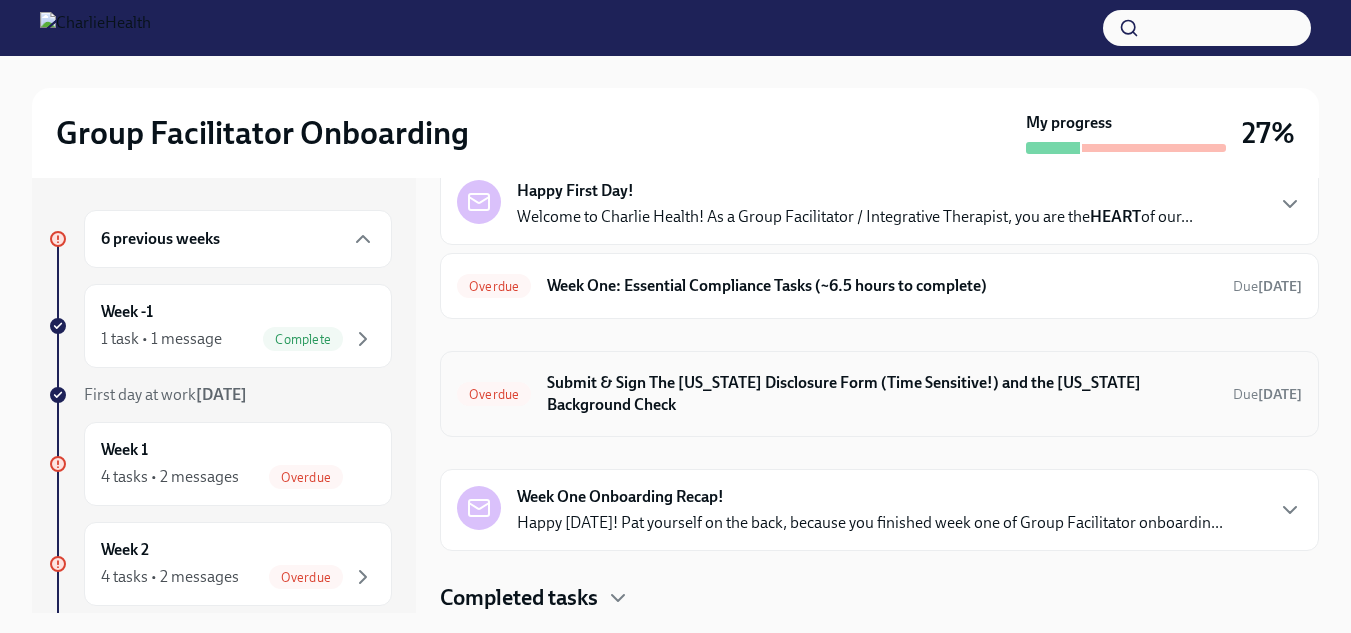 click on "Submit & Sign The [US_STATE] Disclosure Form (Time Sensitive!) and the [US_STATE] Background Check" at bounding box center (882, 394) 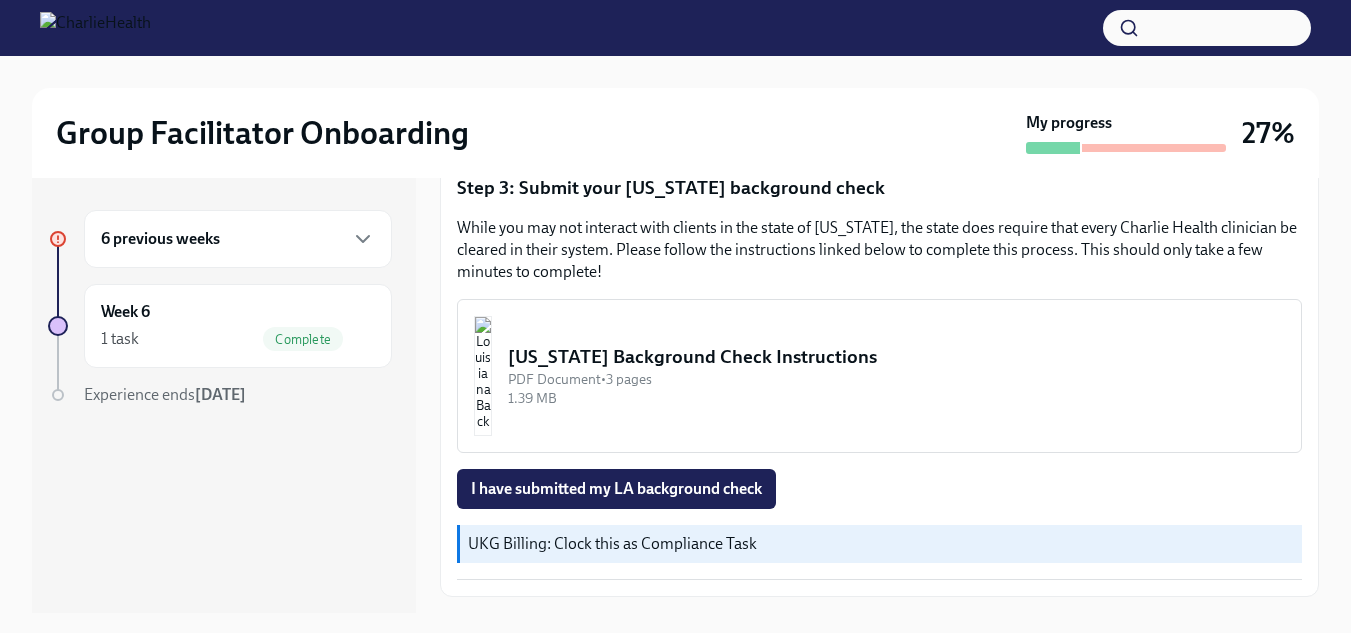 scroll, scrollTop: 701, scrollLeft: 0, axis: vertical 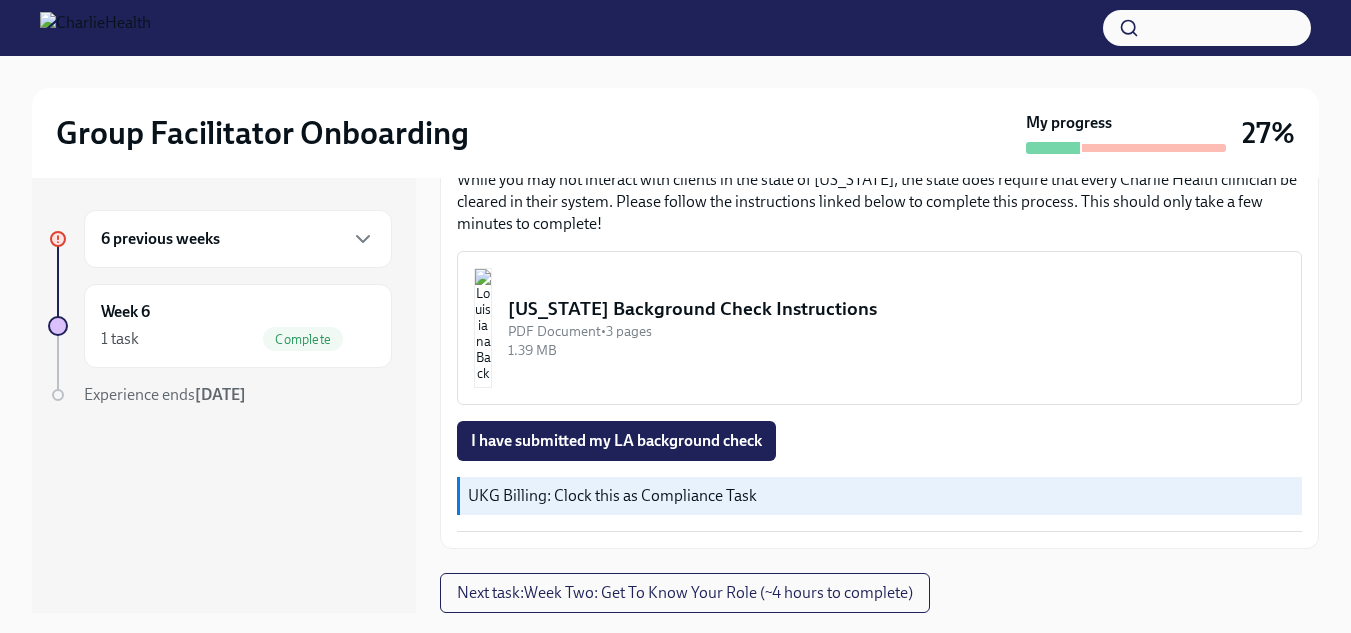 click on "Submit & Sign The [US_STATE] Disclosure Form (Time Sensitive!) and the [US_STATE] Background Check Overdue Due  [DATE] Approx completion time: 20mins Step 1: Submit your disclosure Follow the link below to fill out your disclosure.
⏰   Please note: This disclosure is time sensitve and expires [DATE].
Your applicant ID is: 1226925 [US_STATE] DHS Disclosure form Completed I've submitted my disclosure form! Completed Step 2: Sign via Docusign After you've submitted your disclosure, your Compliance Specialist will pay for your application. Once this is done, you'll receive a notification from Docusign to sign the form. This is a manual process, so it might take a day or so to get this step completed! I signed the Docusign! Completed Step 3: Submit your [US_STATE] background check [US_STATE] Background Check Instructions PDF Document  •  3 pages 1.39 MB I have submitted my LA background check UKG Billing: Clock this as Compliance Task Next task :  Week Two: Get To Know Your Role (~4 hours to complete)" at bounding box center (879, 61) 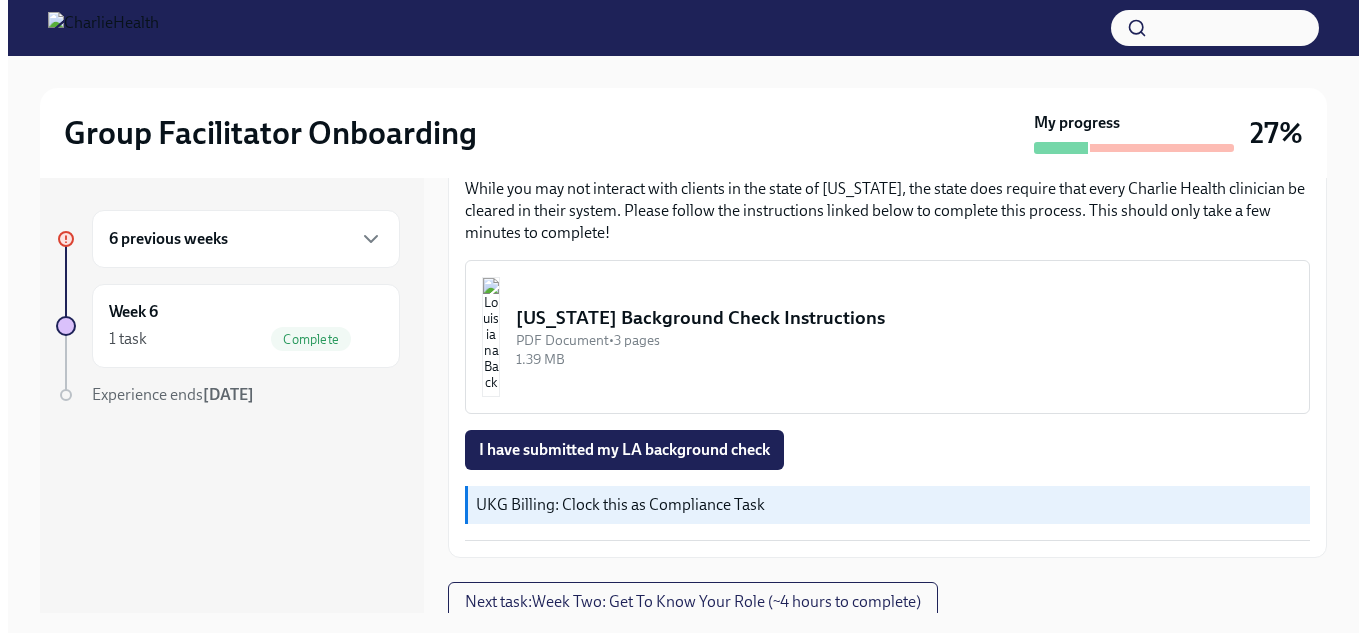 scroll, scrollTop: 701, scrollLeft: 0, axis: vertical 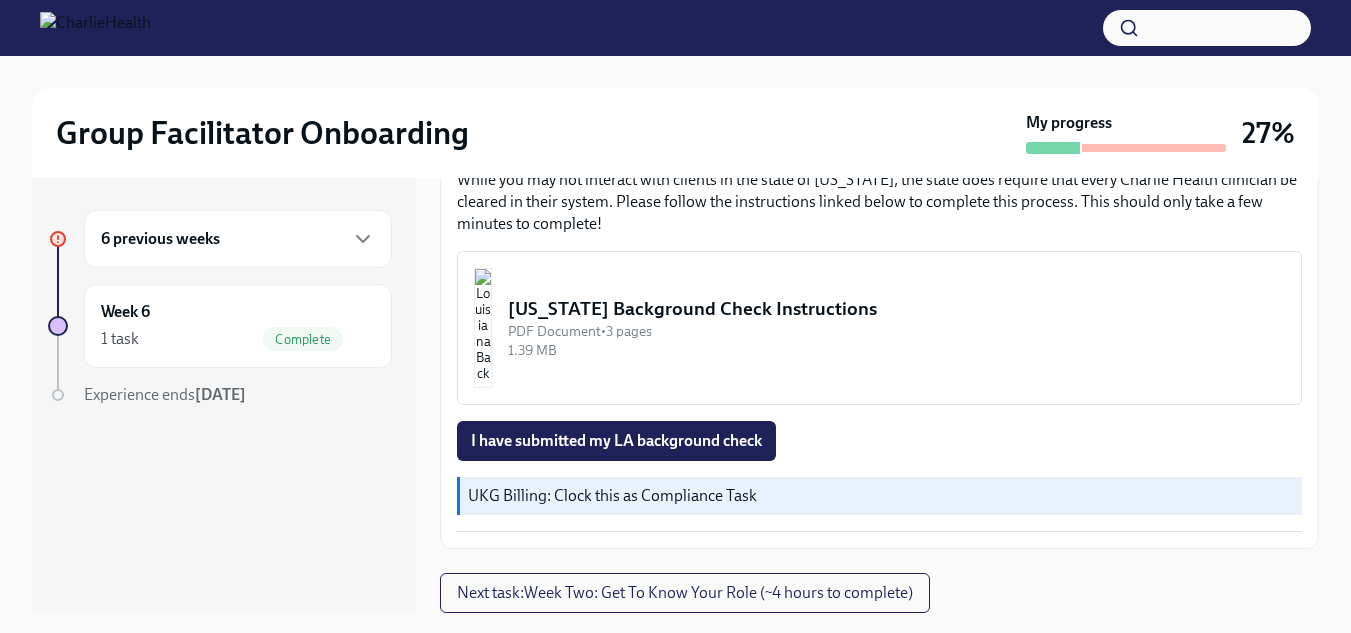 click on "[US_STATE] Background Check Instructions" at bounding box center (896, 309) 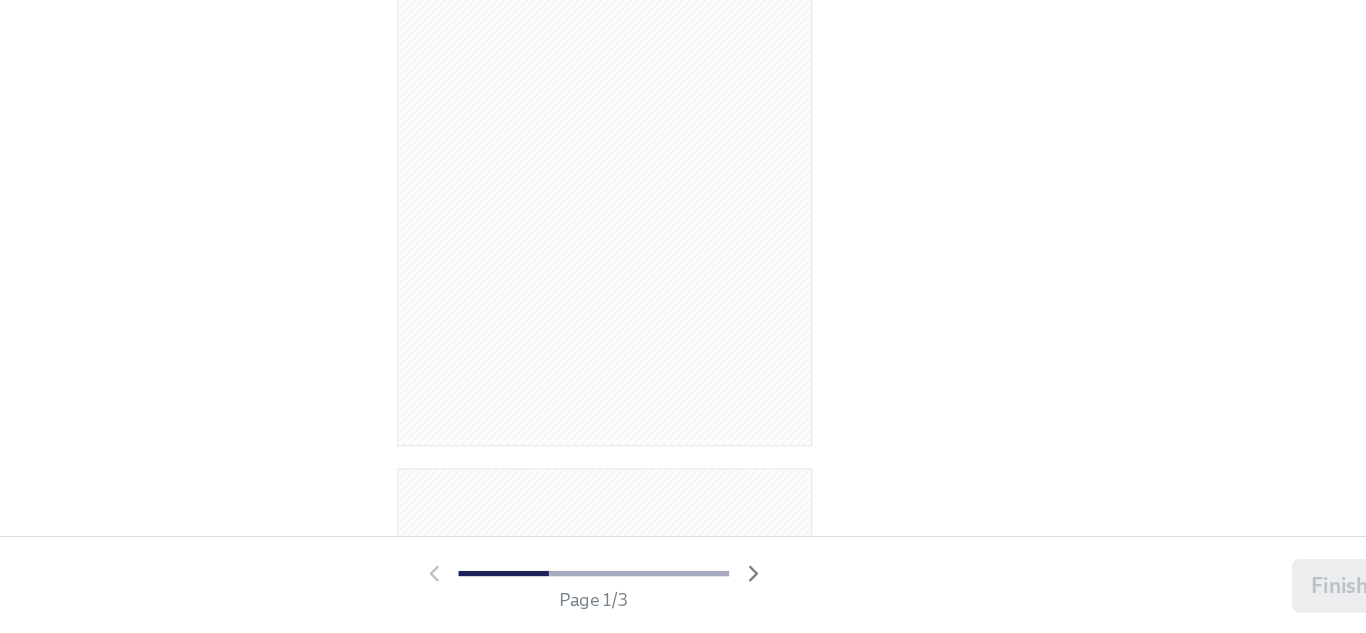 scroll, scrollTop: 0, scrollLeft: 0, axis: both 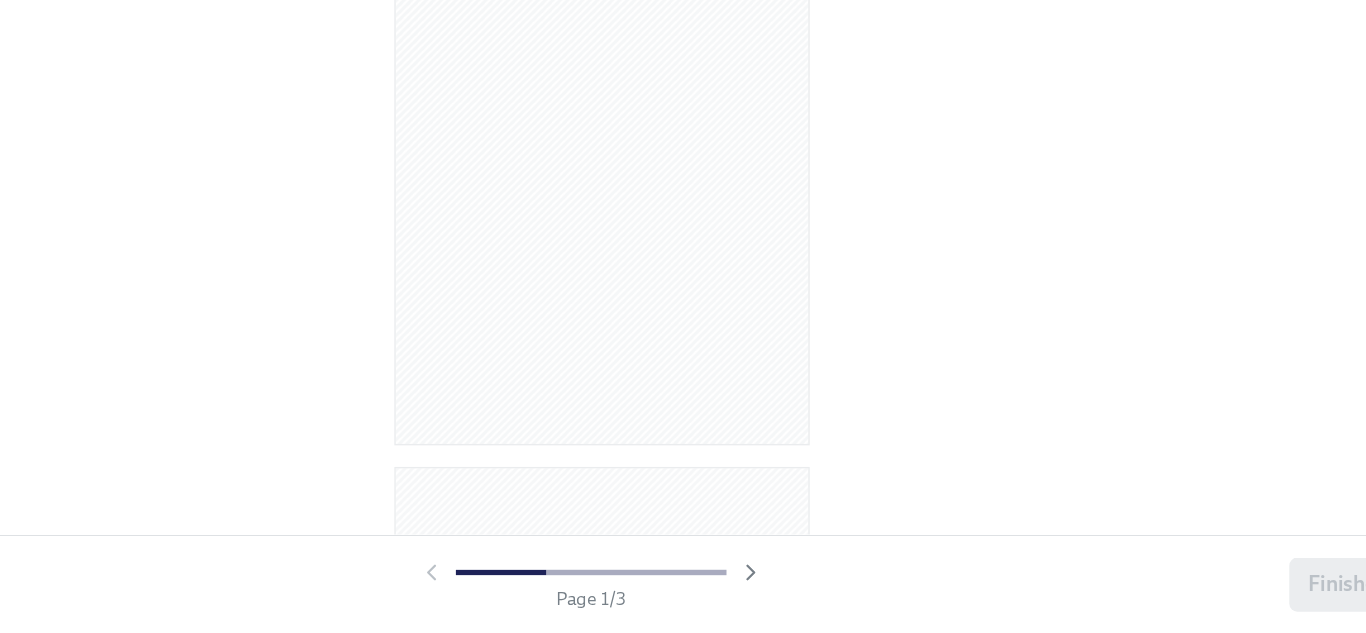click at bounding box center (683, 308) 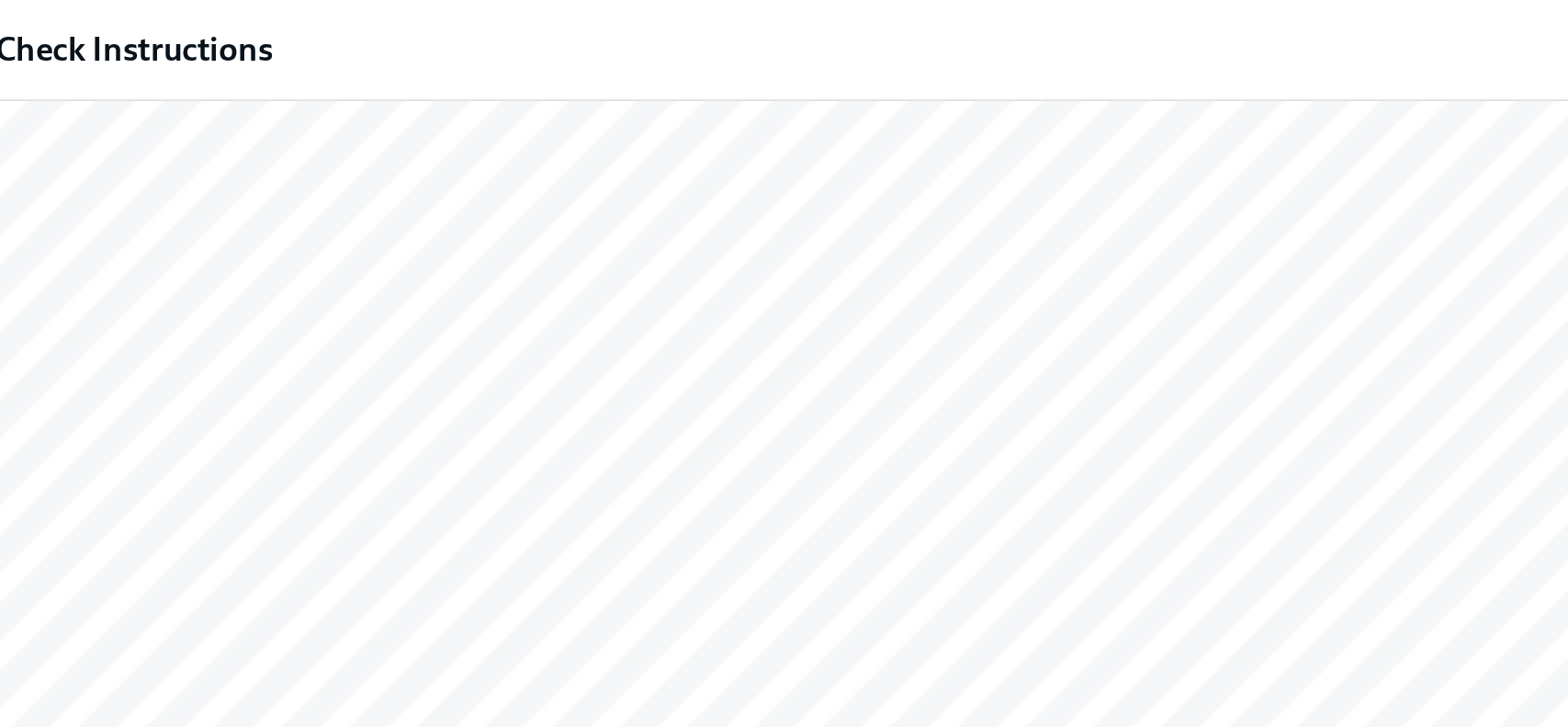 scroll, scrollTop: 671, scrollLeft: 0, axis: vertical 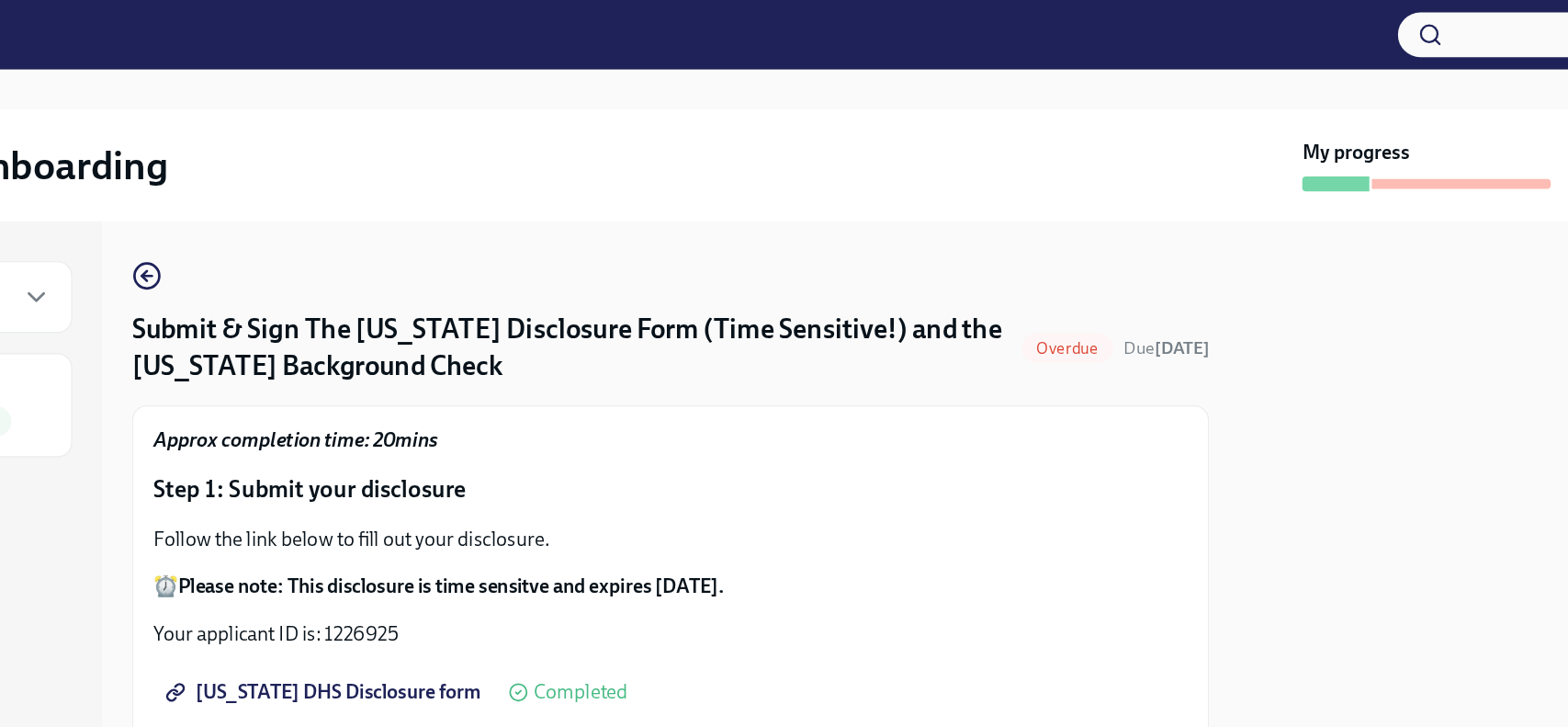 drag, startPoint x: 1156, startPoint y: 0, endPoint x: 974, endPoint y: 133, distance: 225.41739 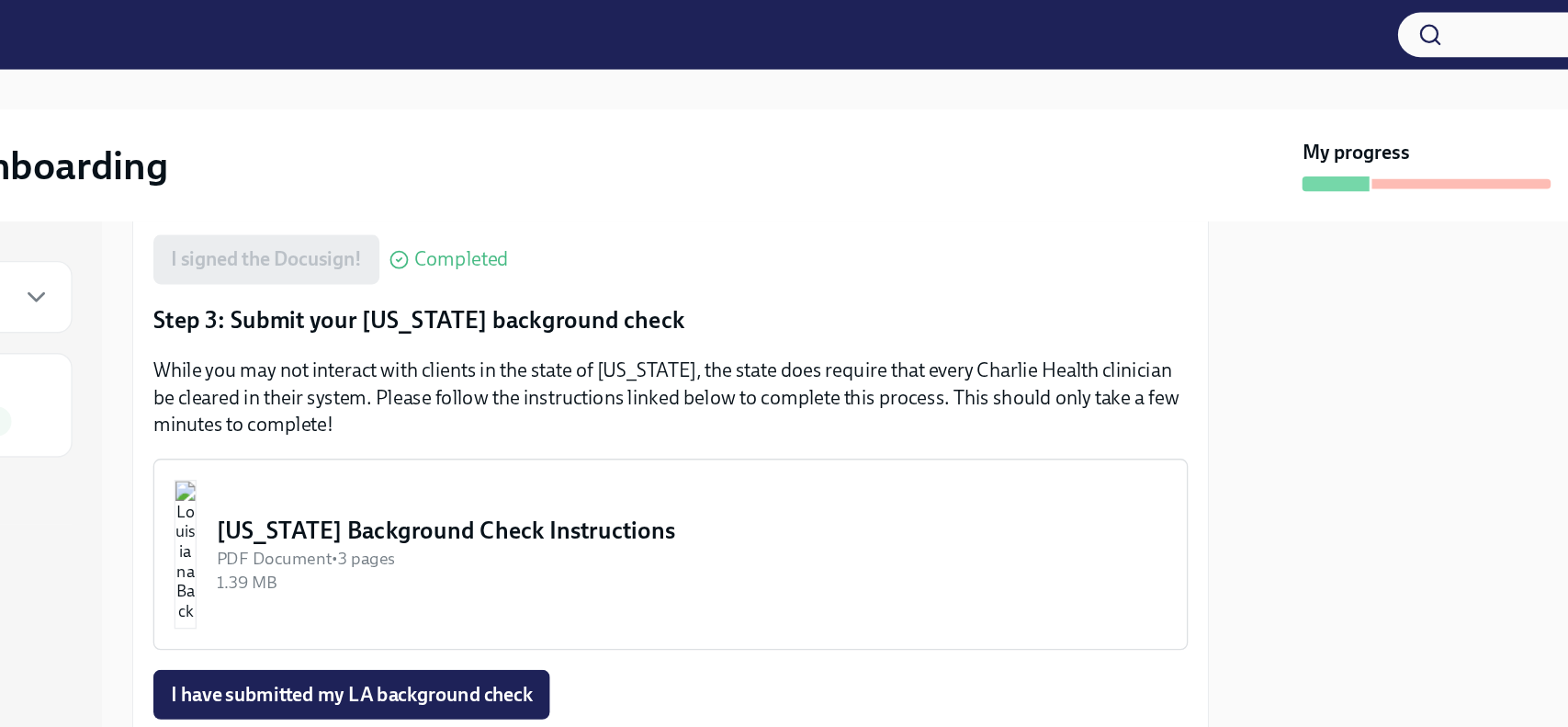 scroll, scrollTop: 558, scrollLeft: 0, axis: vertical 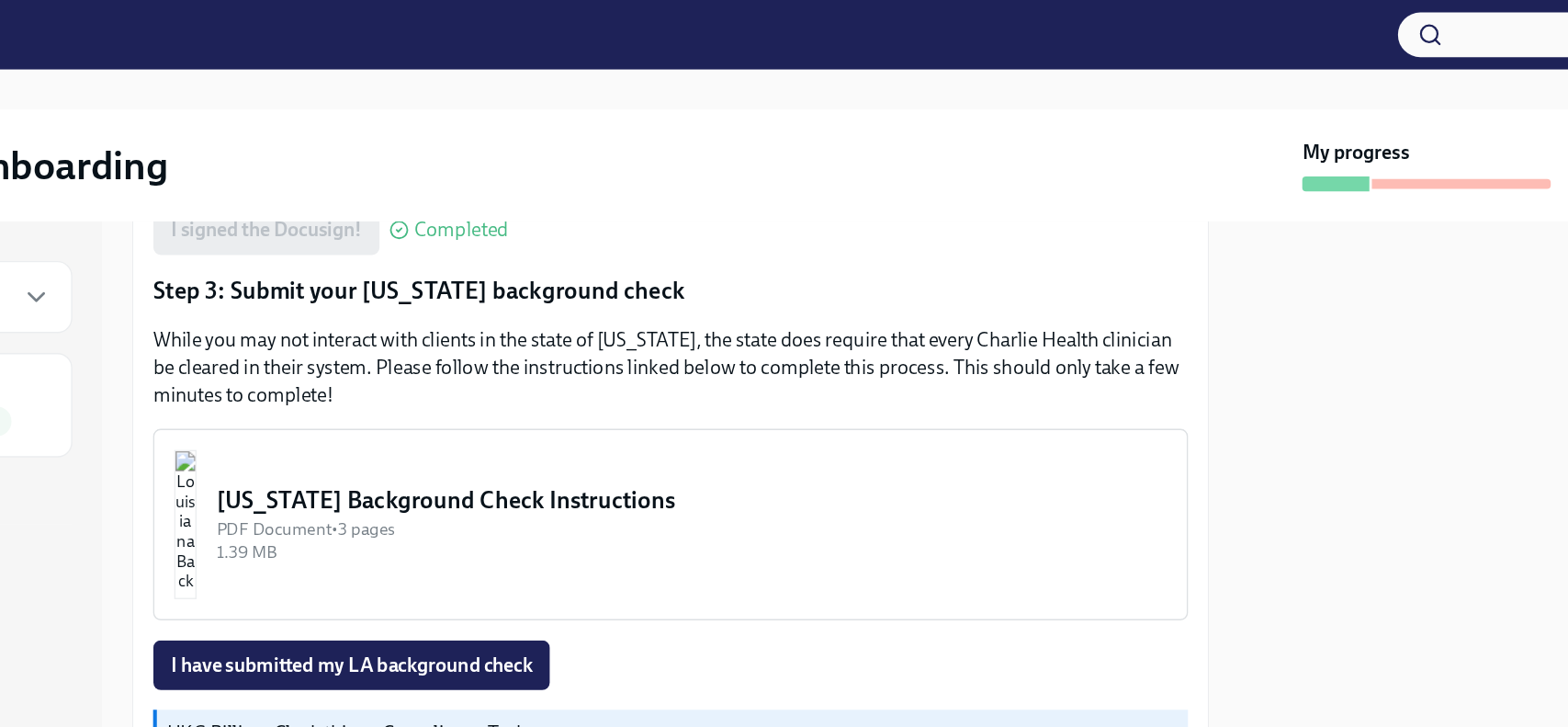 click on "[US_STATE] Background Check Instructions" at bounding box center (818, 370) 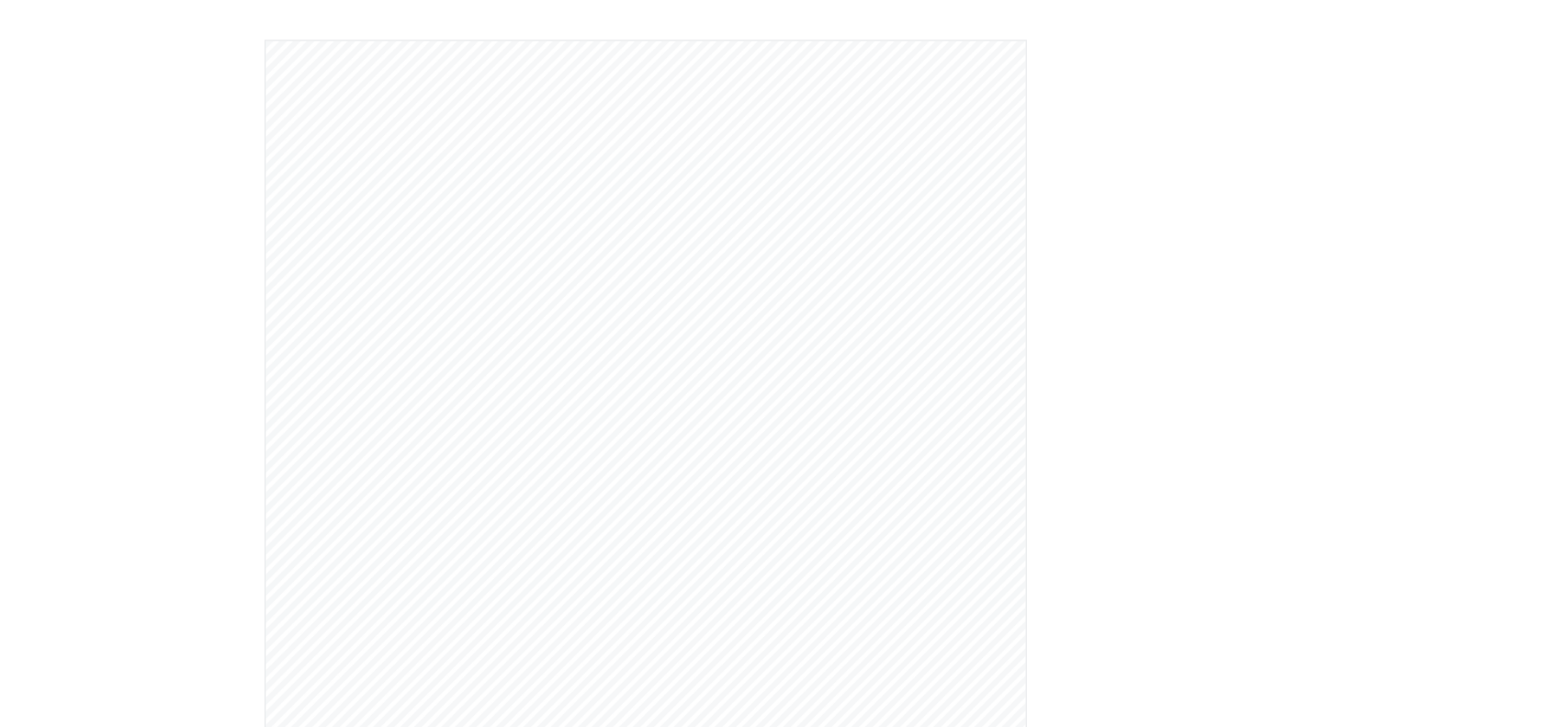 click at bounding box center [784, 356] 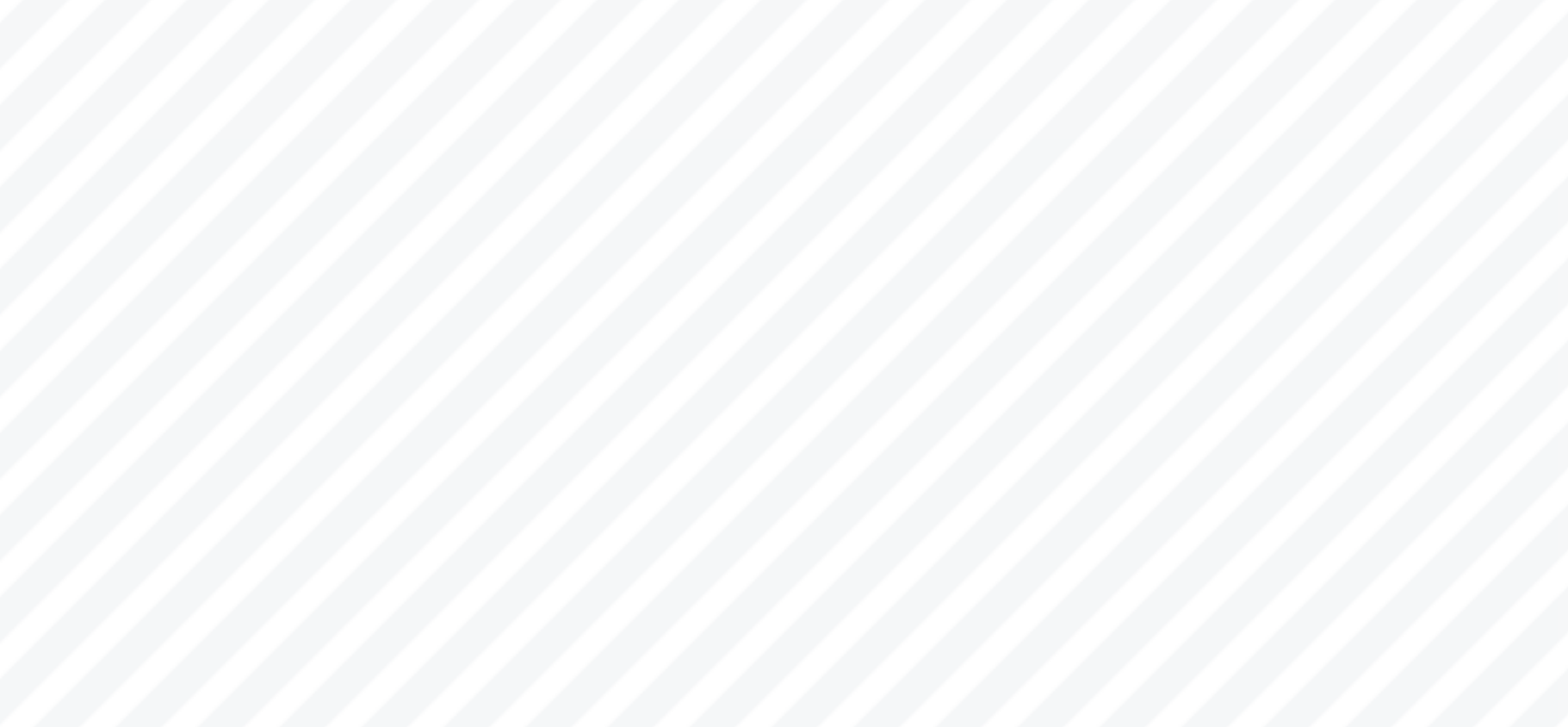 scroll, scrollTop: 866, scrollLeft: 0, axis: vertical 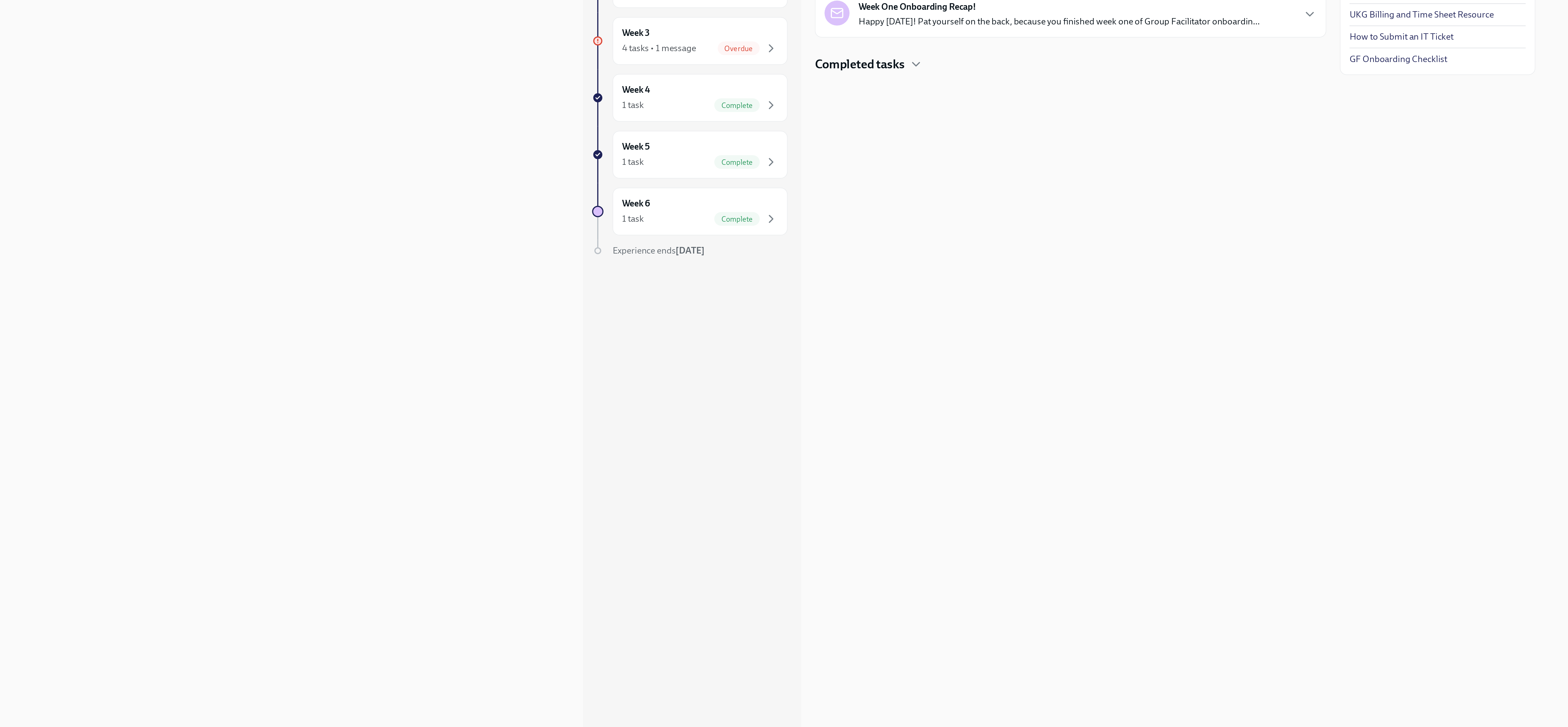 click on "Week 1 Happy First Day! Welcome to Charlie Health! As a Group Facilitator / Integrative Therapist, you are the  HEART  of our... Overdue Week One: Essential Compliance Tasks (~6.5 hours to complete) Due  [DATE] Overdue Submit & Sign The [US_STATE] Disclosure Form (Time Sensitive!) and the [US_STATE] Background Check Due  [DATE] Week One Onboarding Recap! Happy [DATE]! Pat yourself on the back, because you finished week one of Group Facilitator onboardin... Completed tasks" at bounding box center [790, 386] 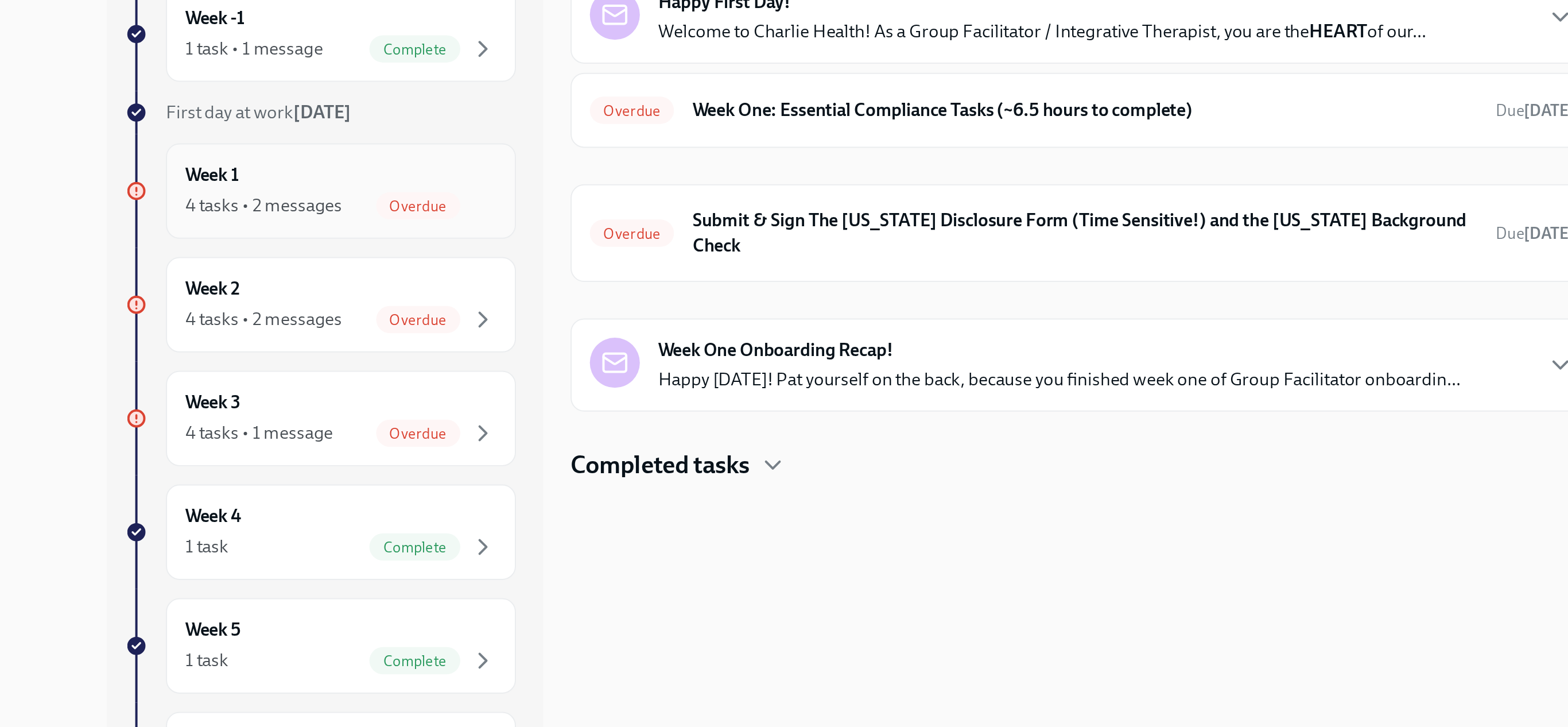 drag, startPoint x: 2054, startPoint y: 341, endPoint x: 365, endPoint y: 281, distance: 1690.0654 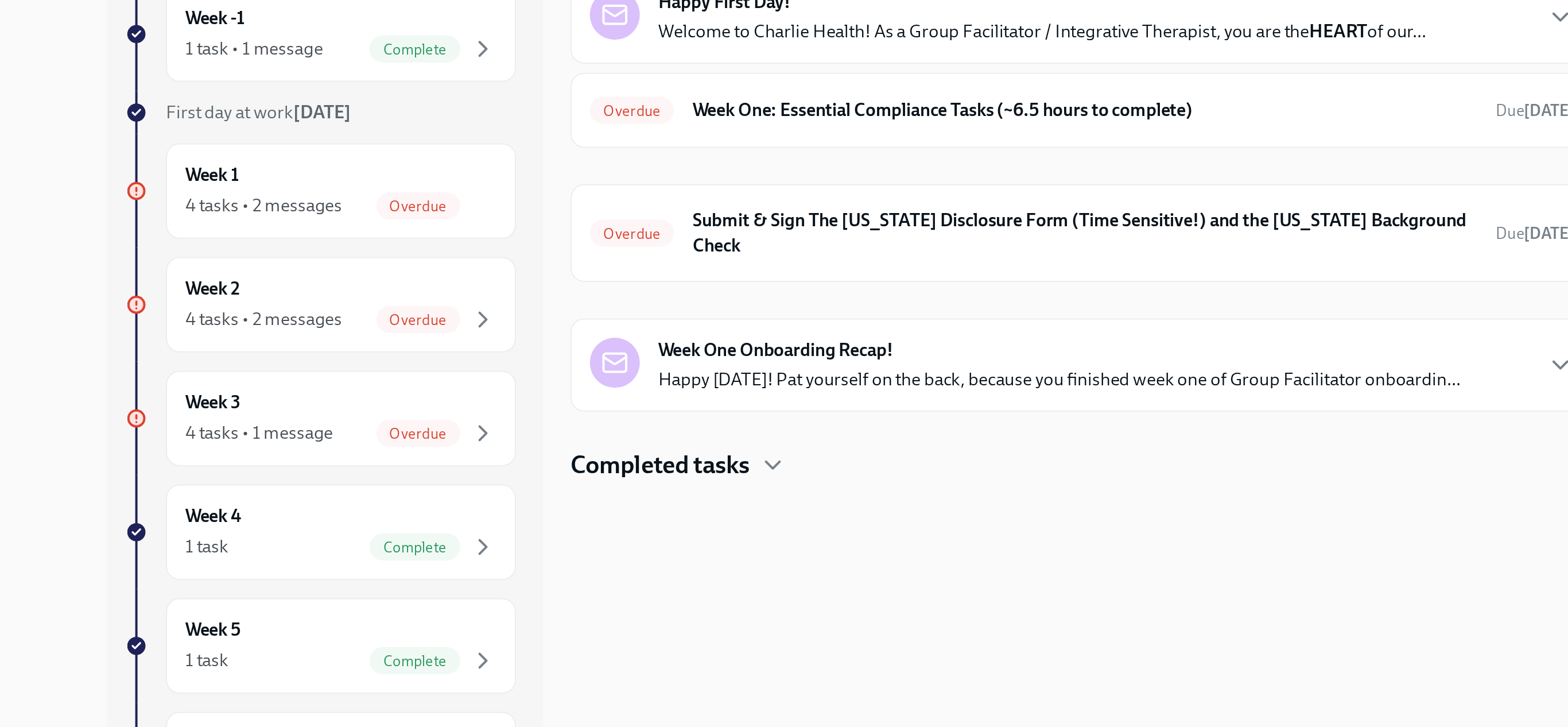 click on "Completed tasks" at bounding box center (795, 405) 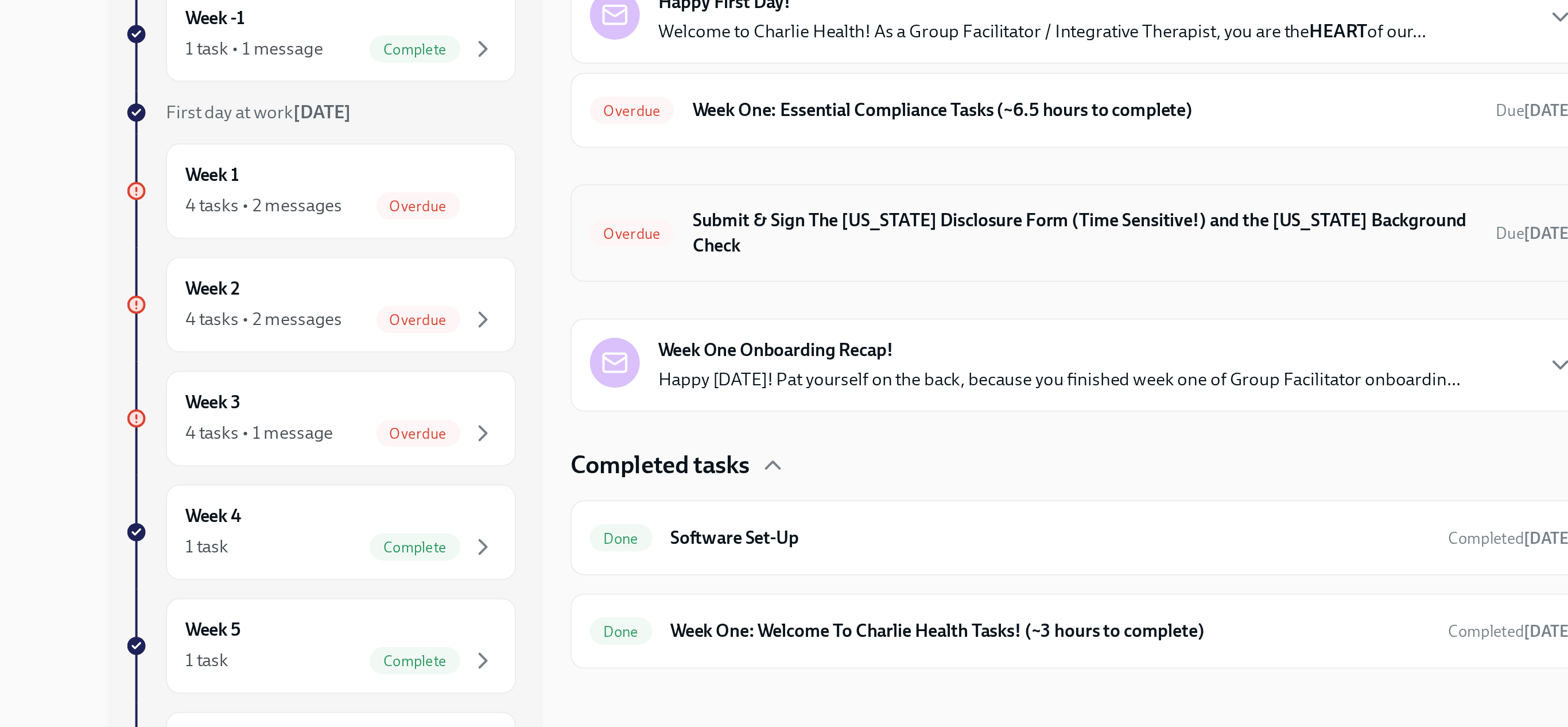 click on "Submit & Sign The [US_STATE] Disclosure Form (Time Sensitive!) and the [US_STATE] Background Check" at bounding box center (797, 288) 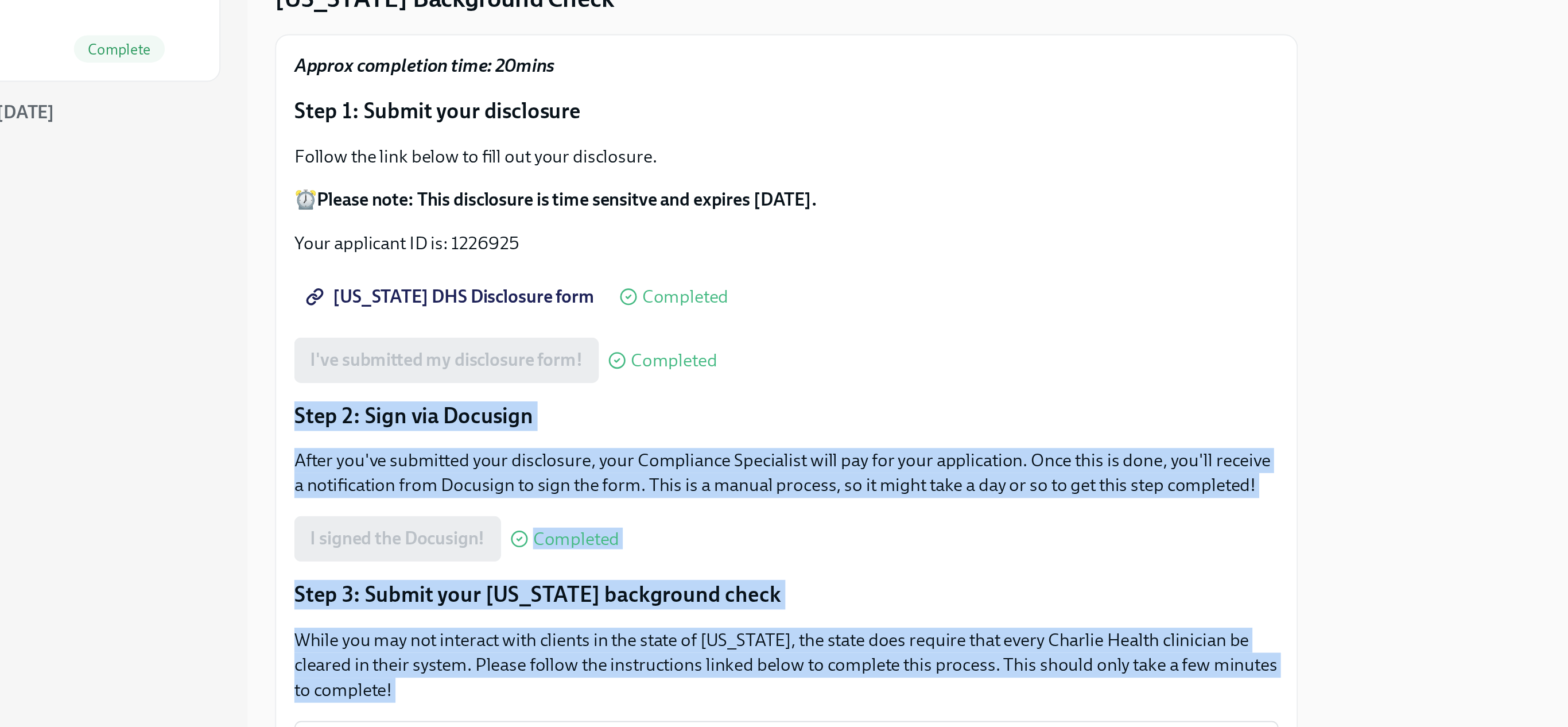 drag, startPoint x: 1032, startPoint y: 349, endPoint x: 1156, endPoint y: 399, distance: 133.70116 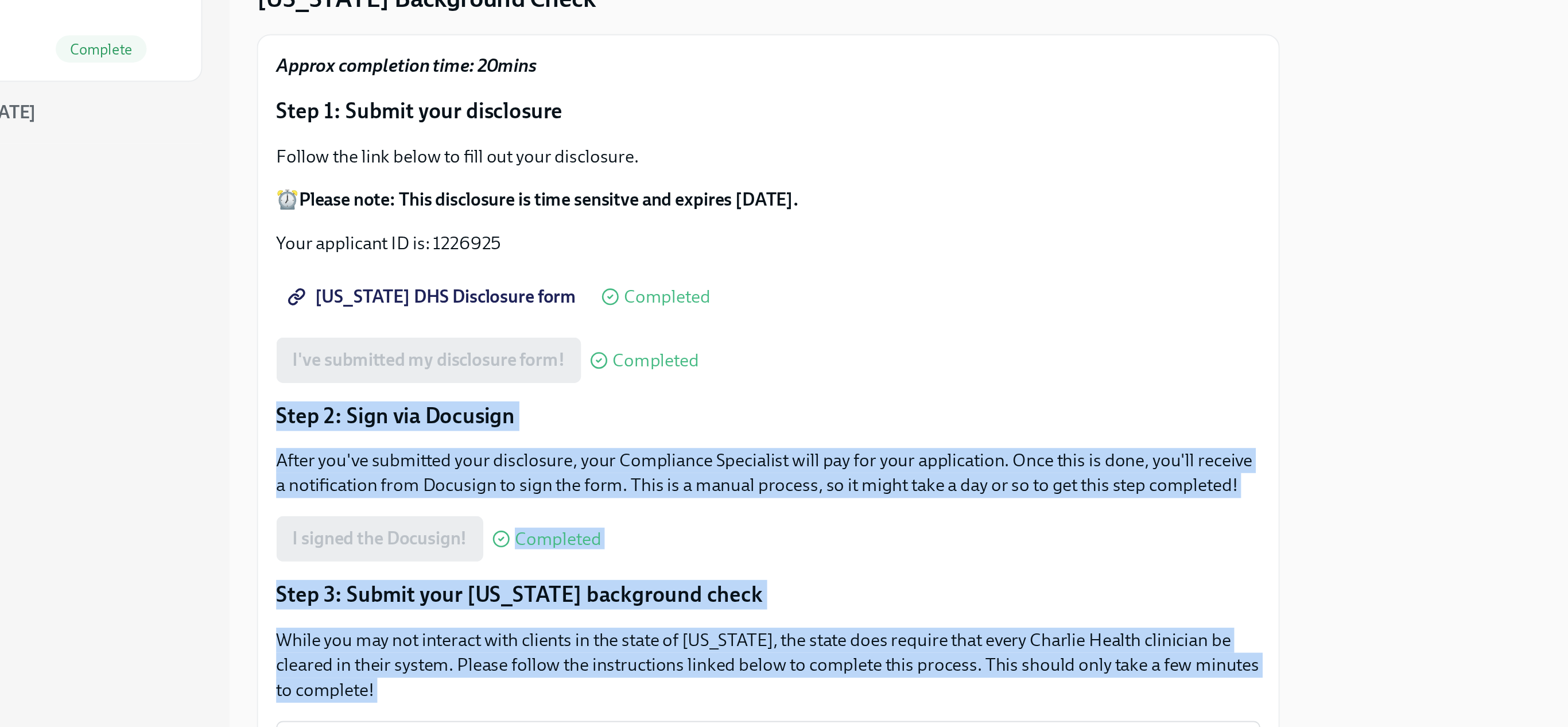 click on "Step 2: Sign via Docusign" at bounding box center (795, 380) 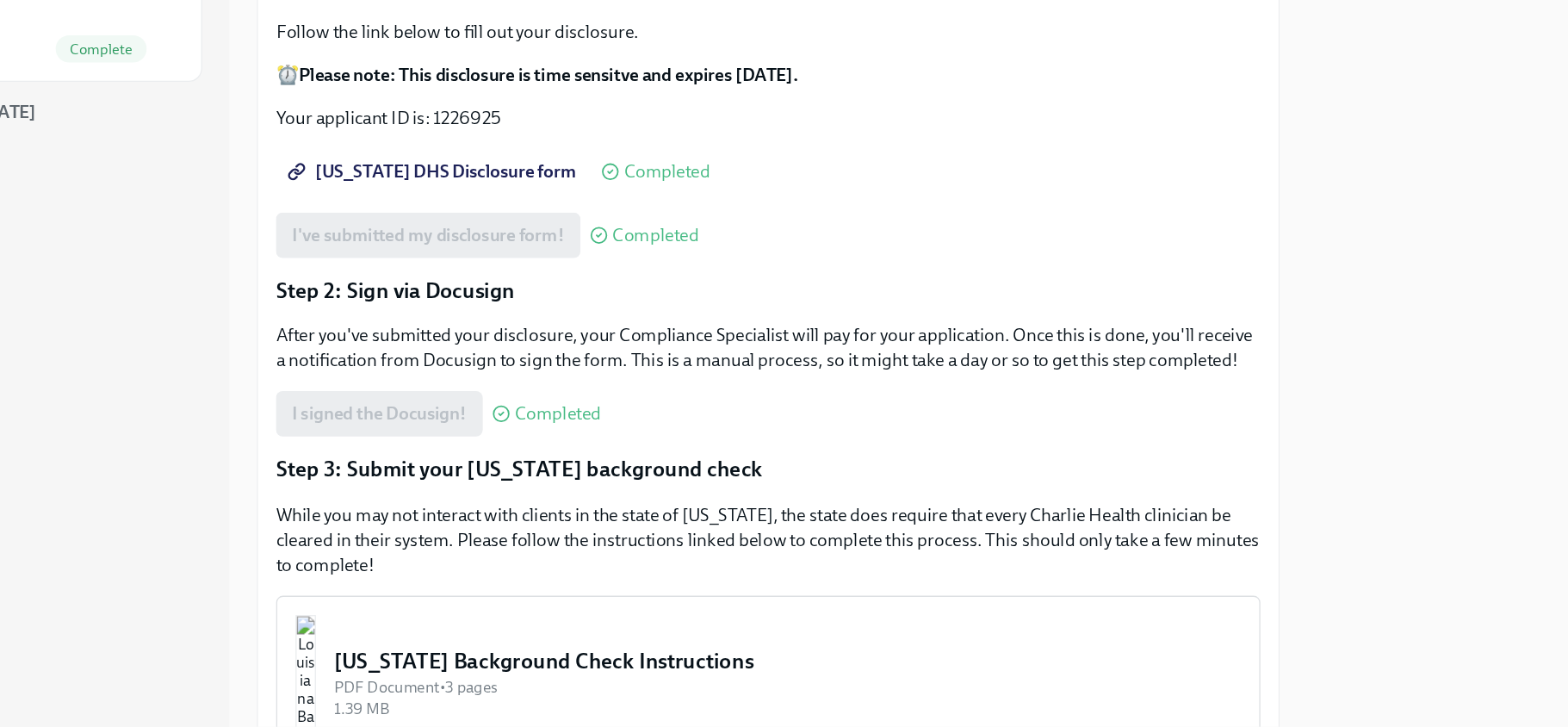 scroll, scrollTop: 119, scrollLeft: 0, axis: vertical 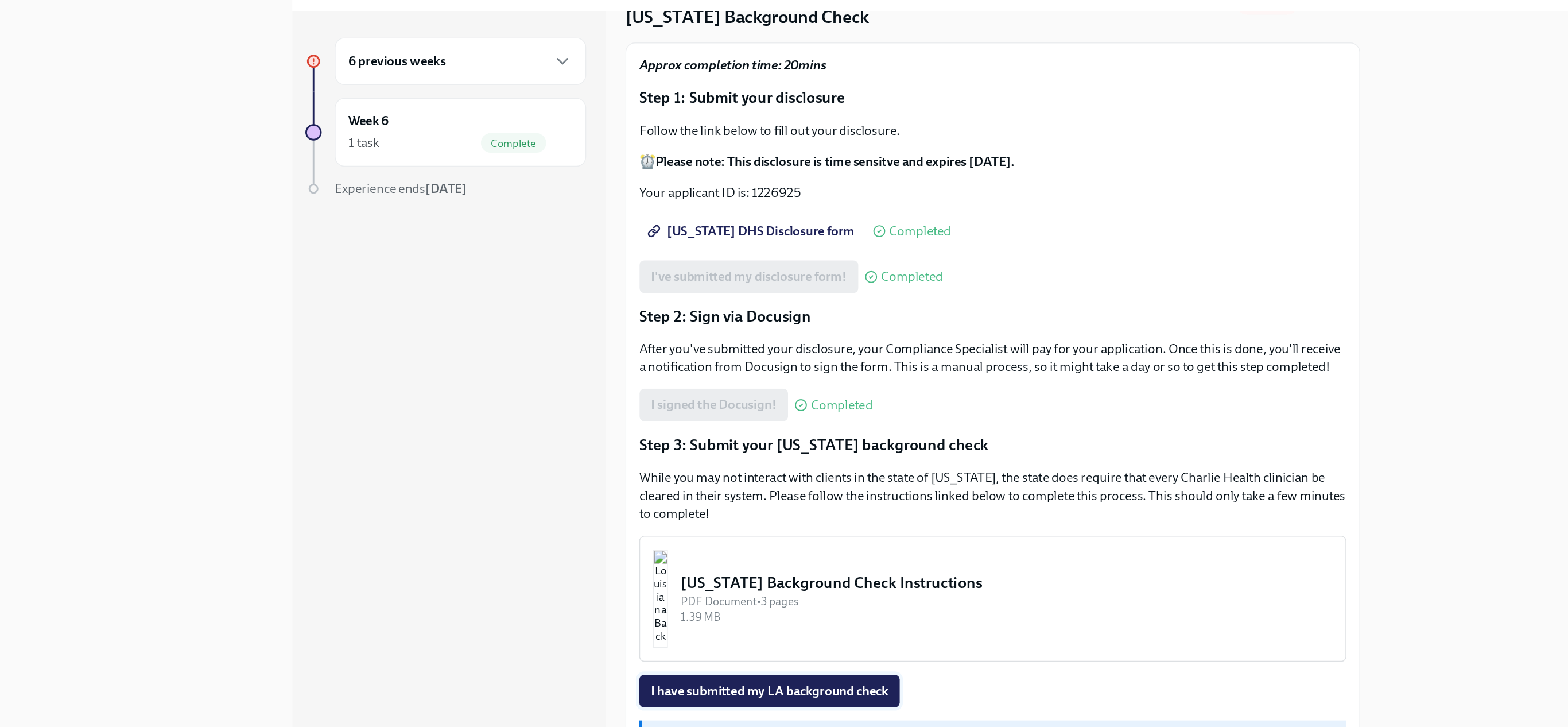 click on "I have submitted my LA background check" at bounding box center [638, 580] 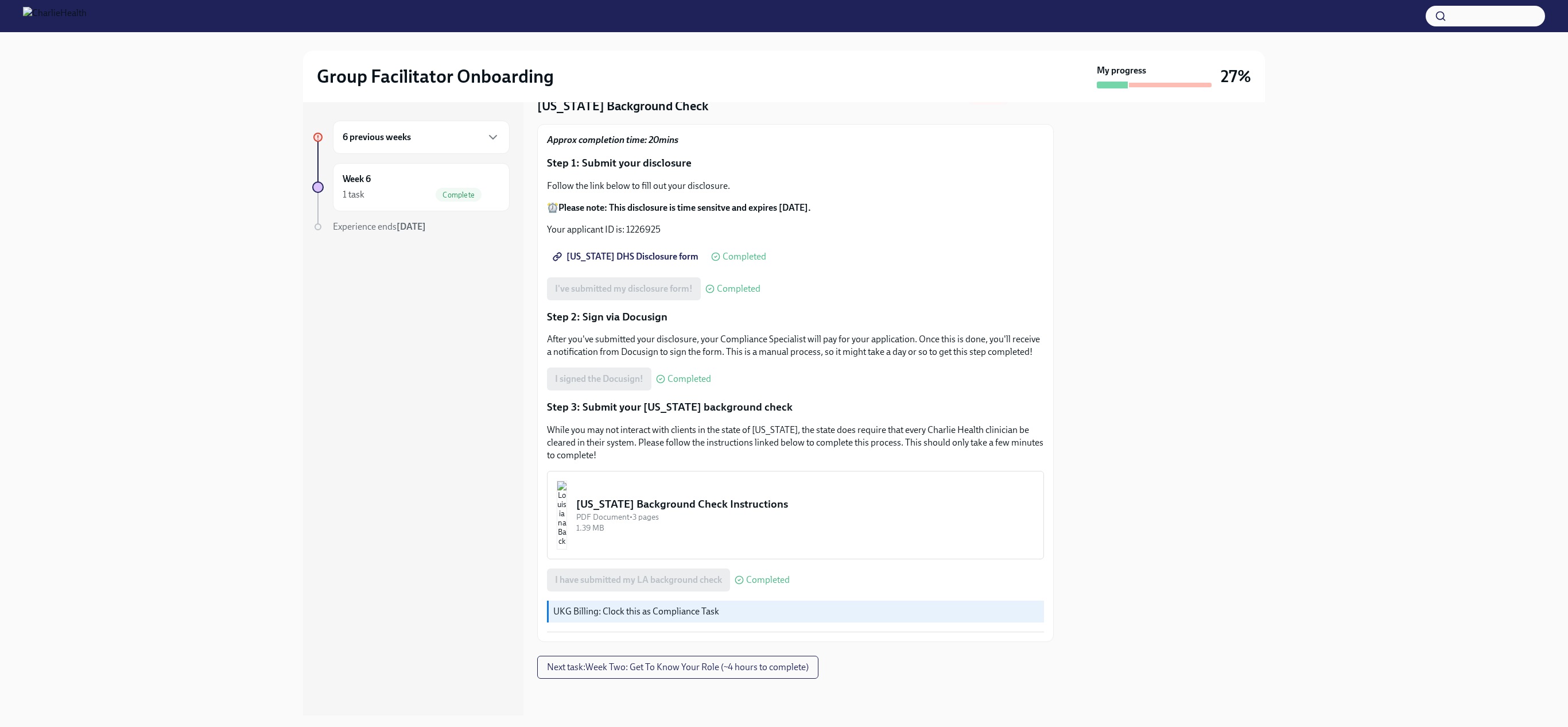 click at bounding box center (1166, 409) 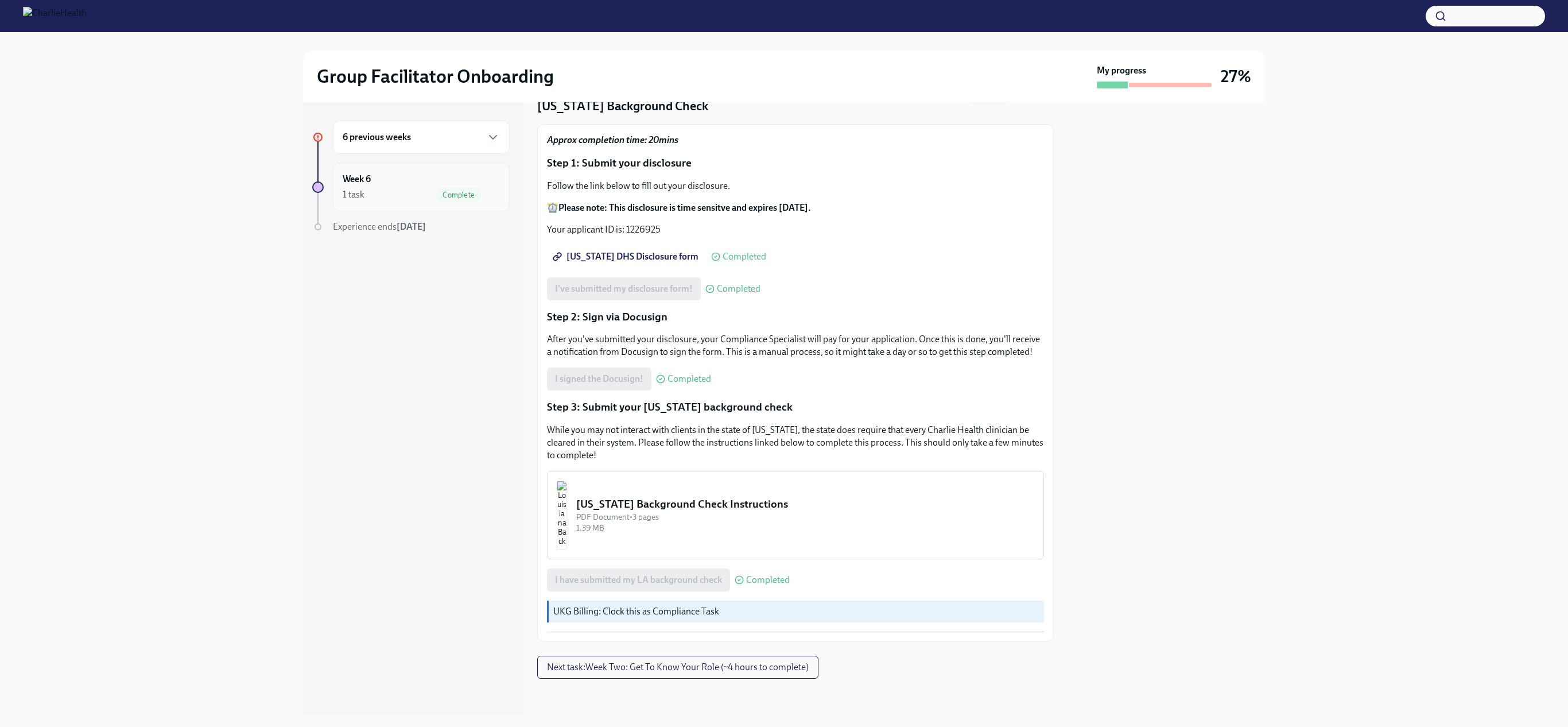 click on "Week 6 1 task Complete" at bounding box center (421, 187) 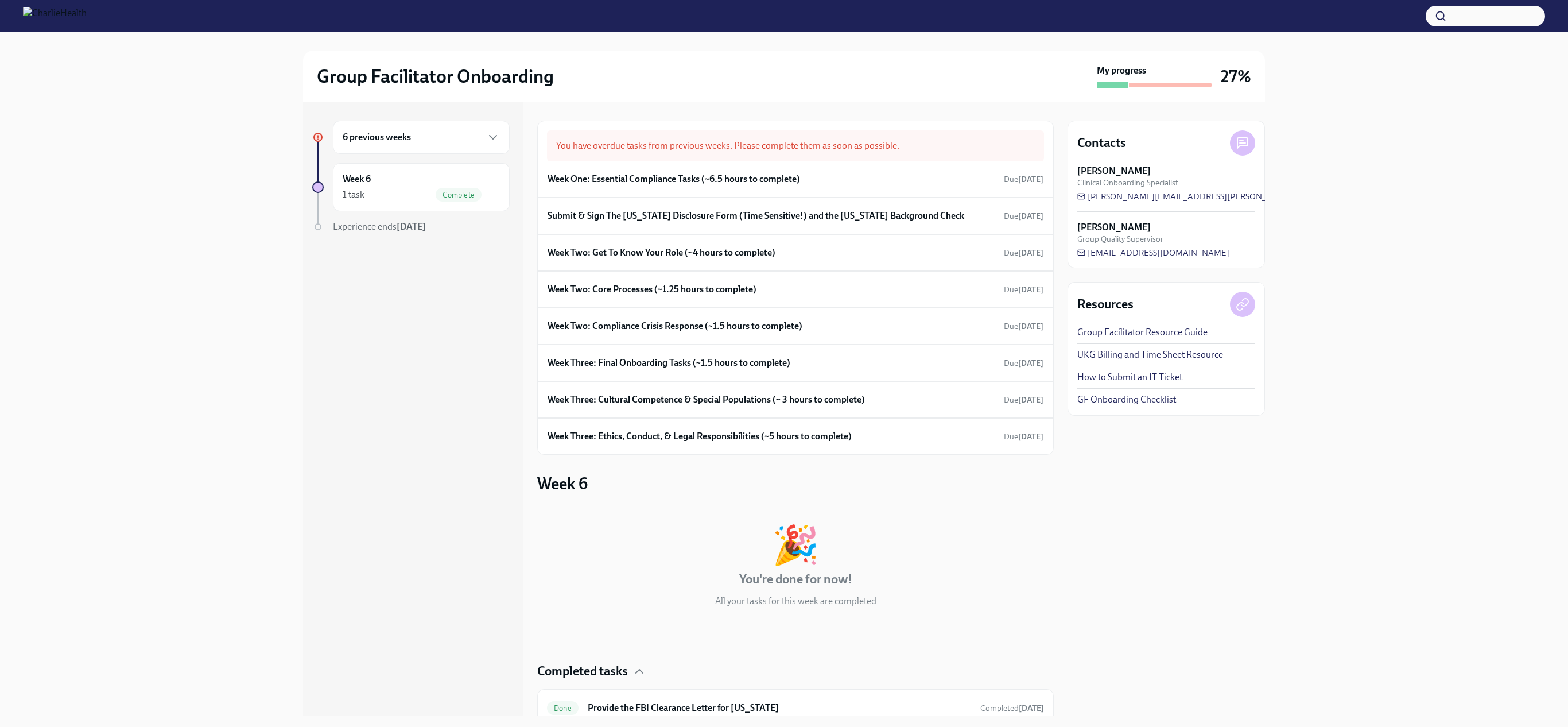 click on "6 previous weeks" at bounding box center (377, 137) 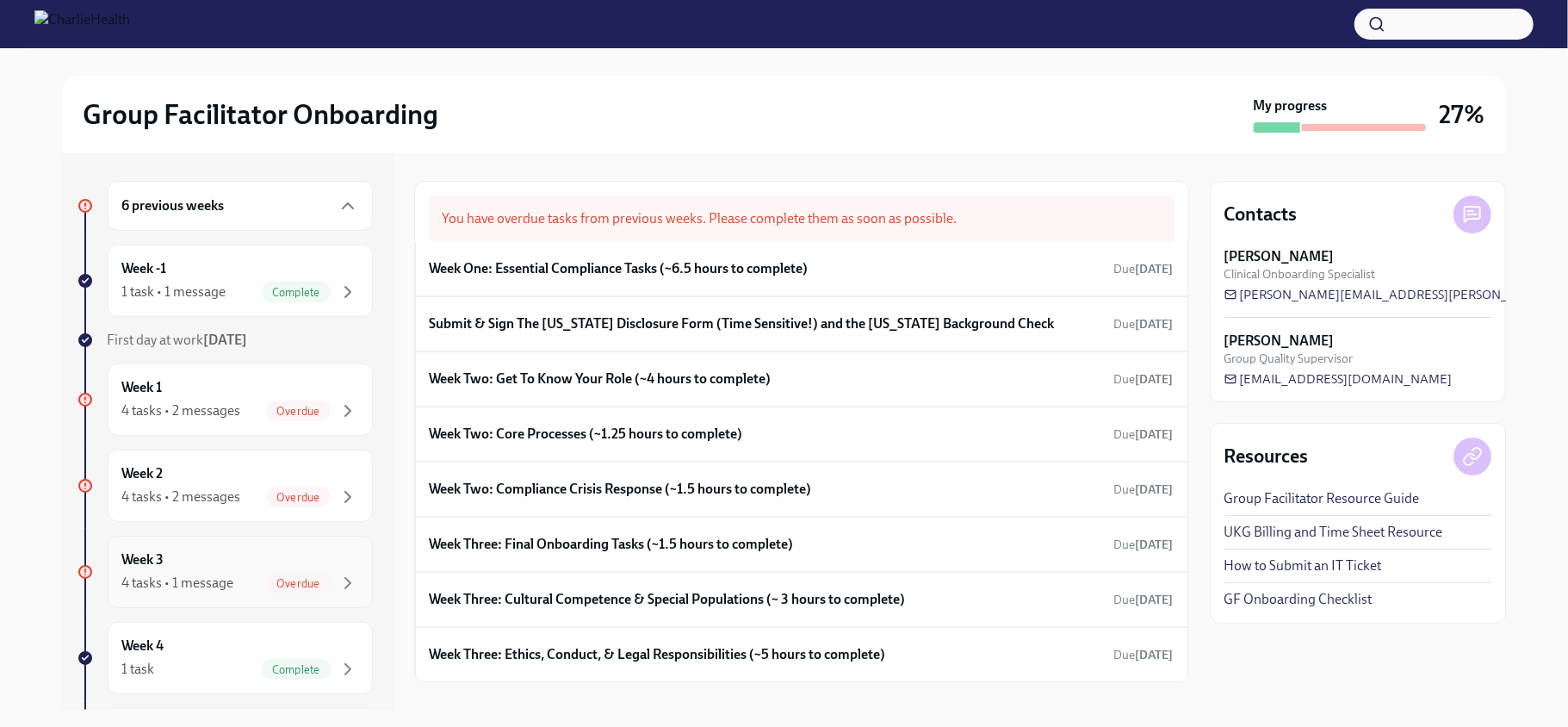 drag, startPoint x: 2154, startPoint y: 3, endPoint x: 228, endPoint y: 573, distance: 2008.5756 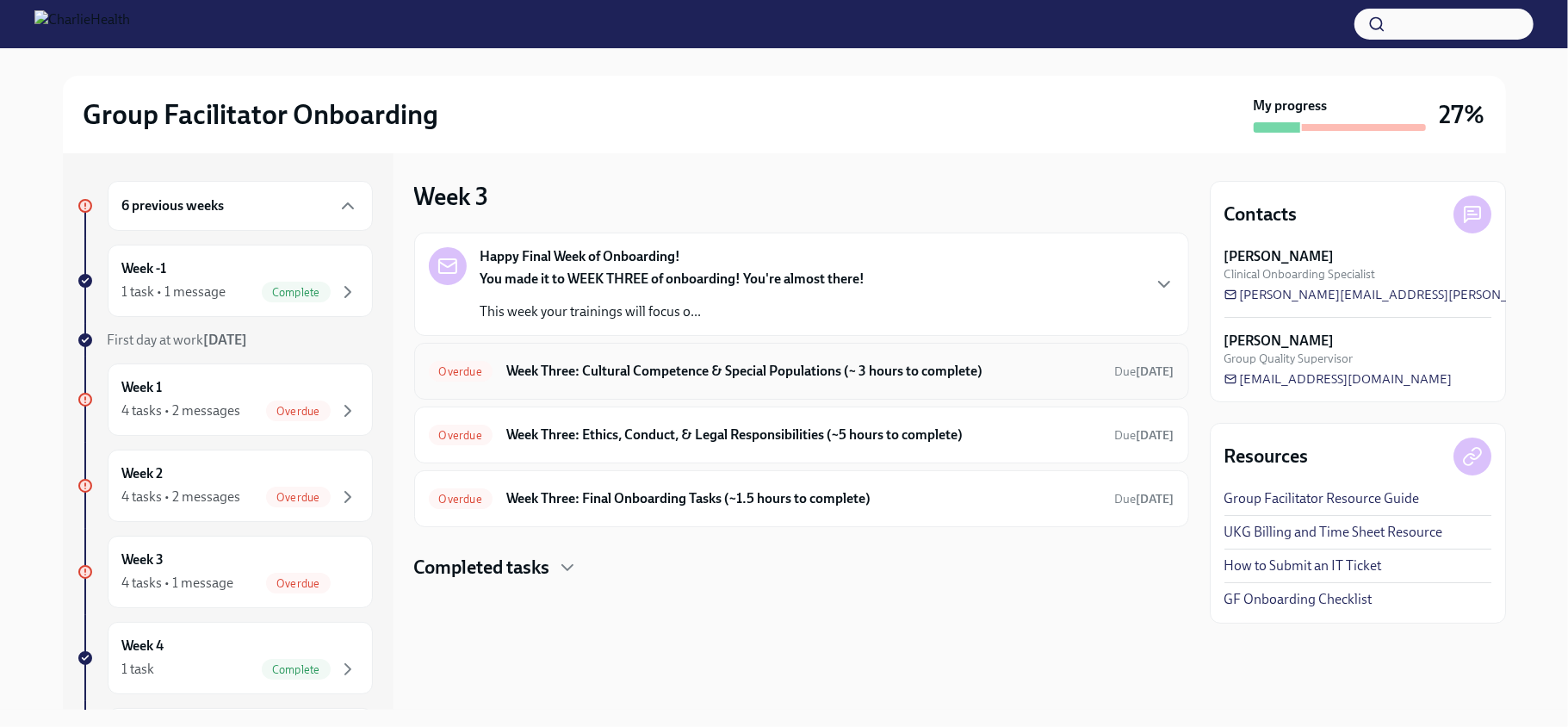 click on "Week Three: Cultural Competence & Special Populations (~ 3 hours to complete)" at bounding box center [803, 371] 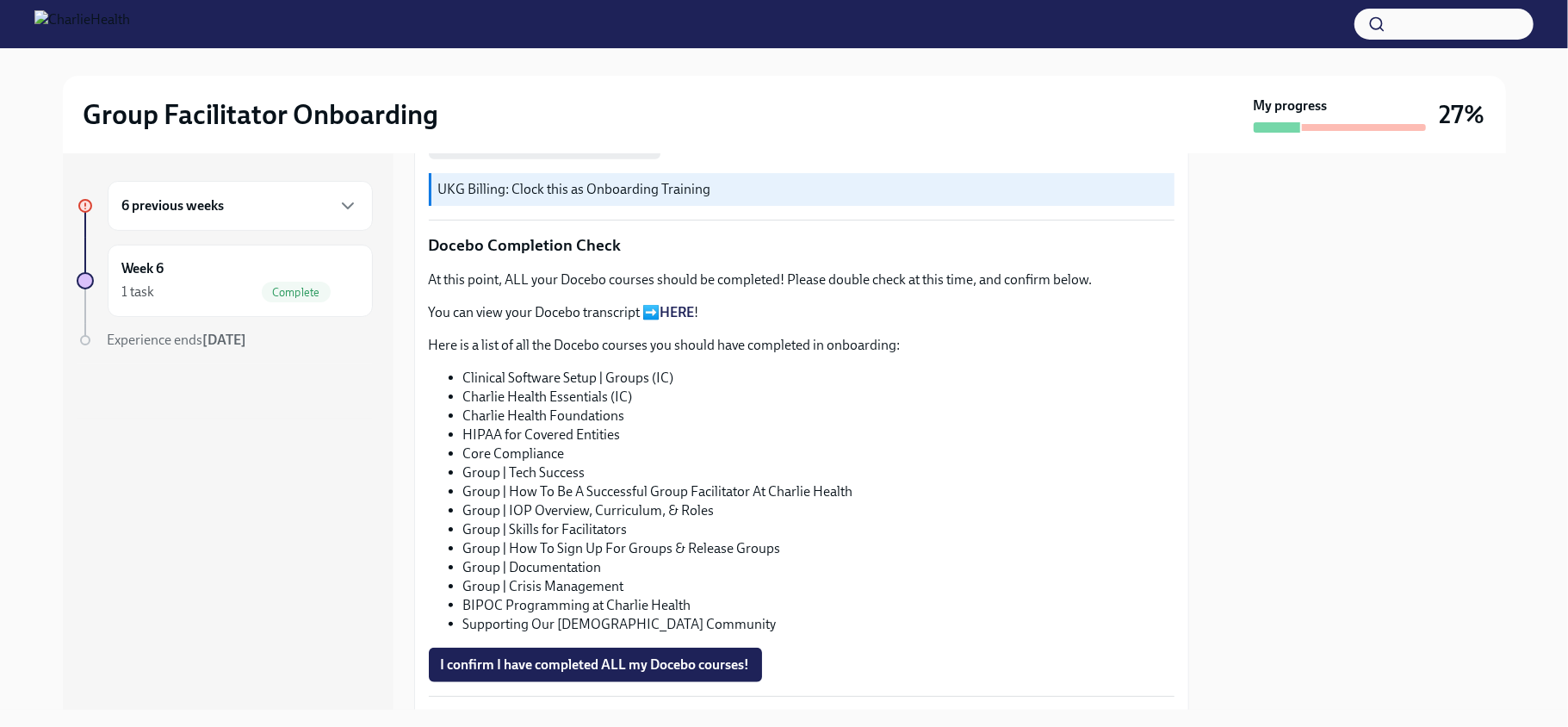 scroll, scrollTop: 830, scrollLeft: 0, axis: vertical 